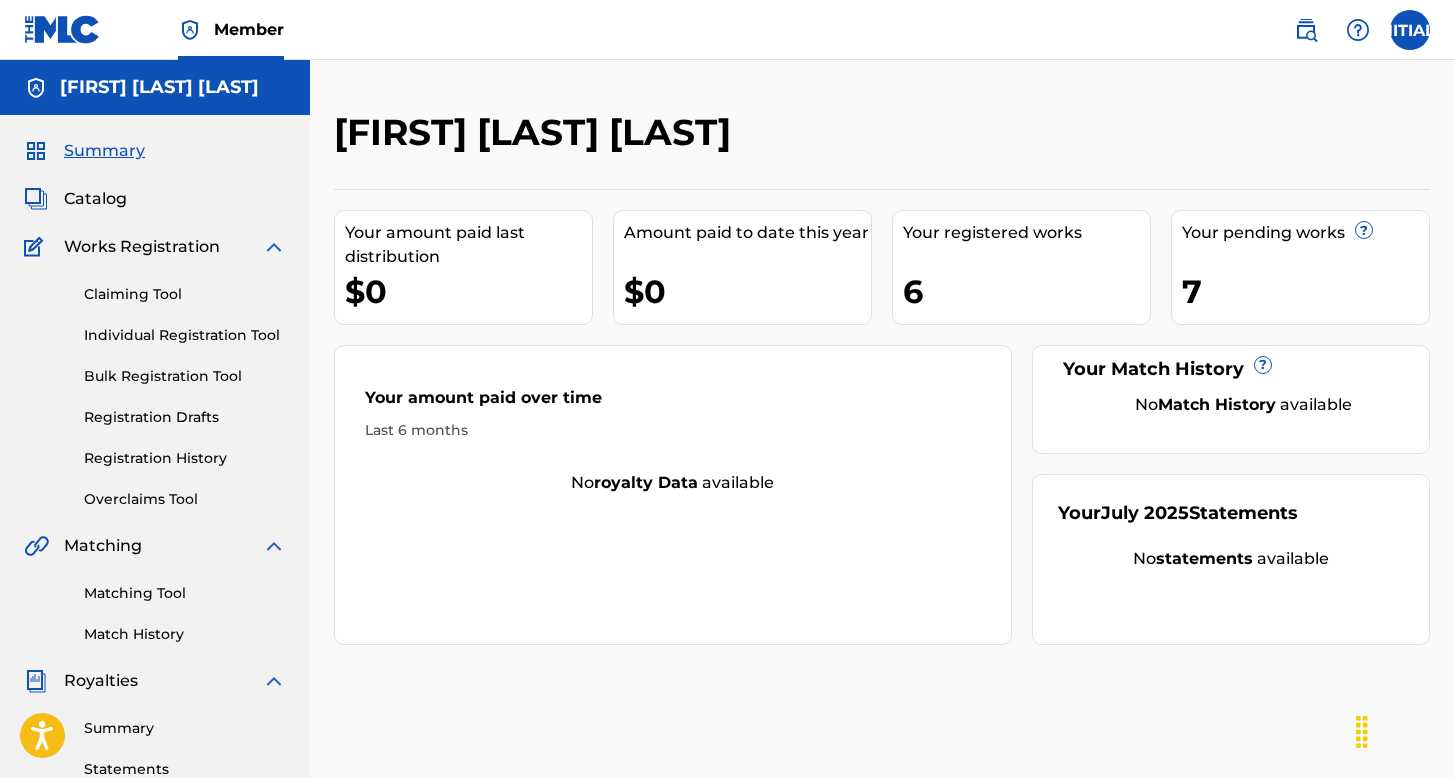 scroll, scrollTop: 0, scrollLeft: 0, axis: both 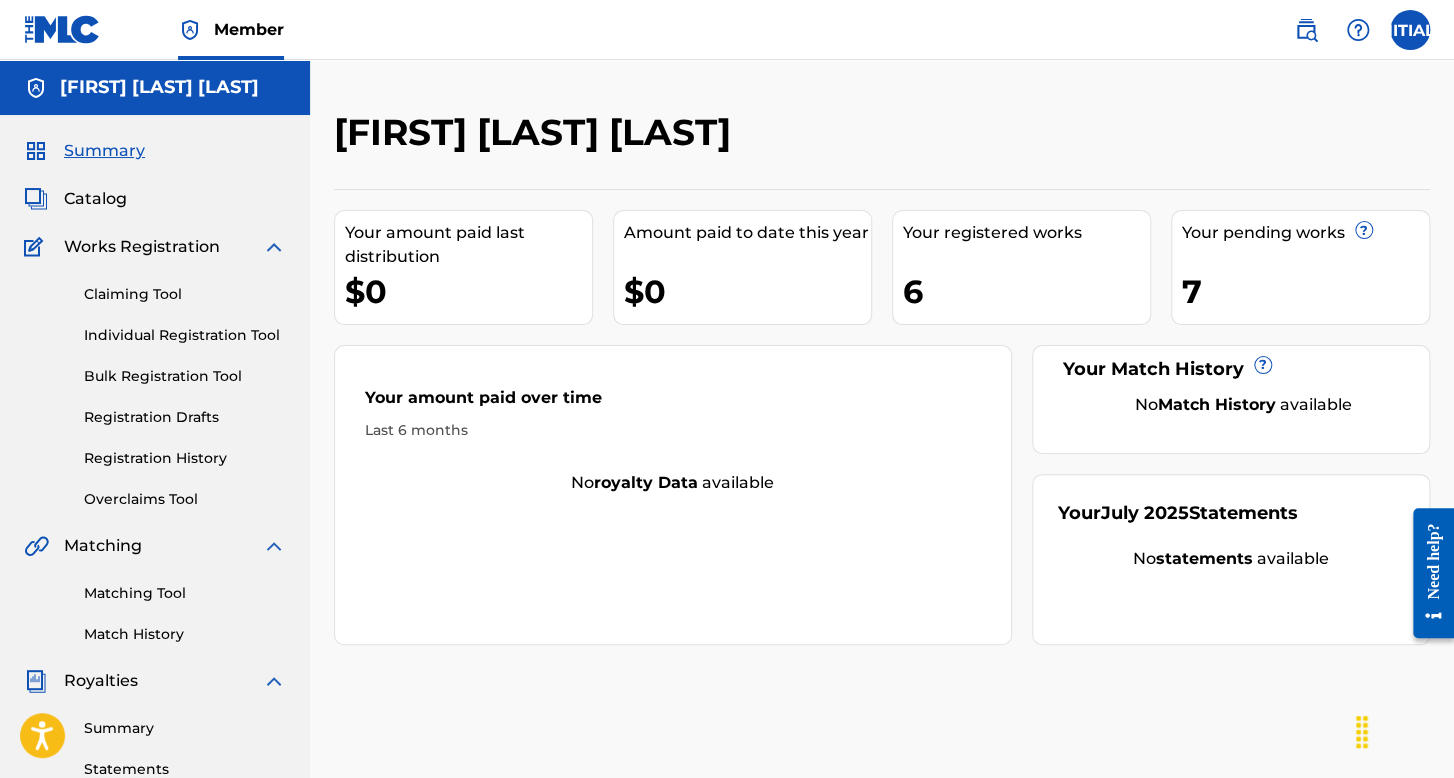 click on "Individual Registration Tool" at bounding box center [185, 335] 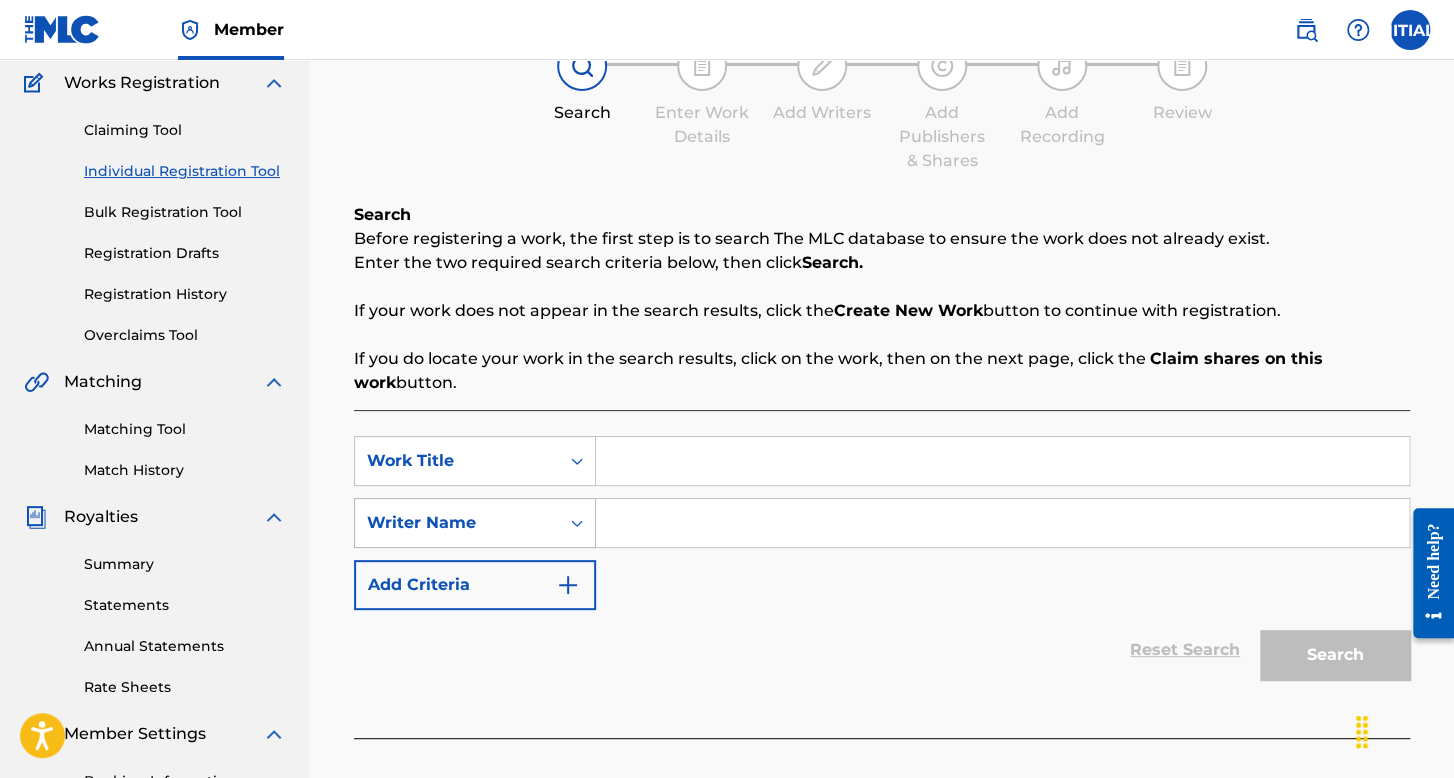 scroll, scrollTop: 400, scrollLeft: 0, axis: vertical 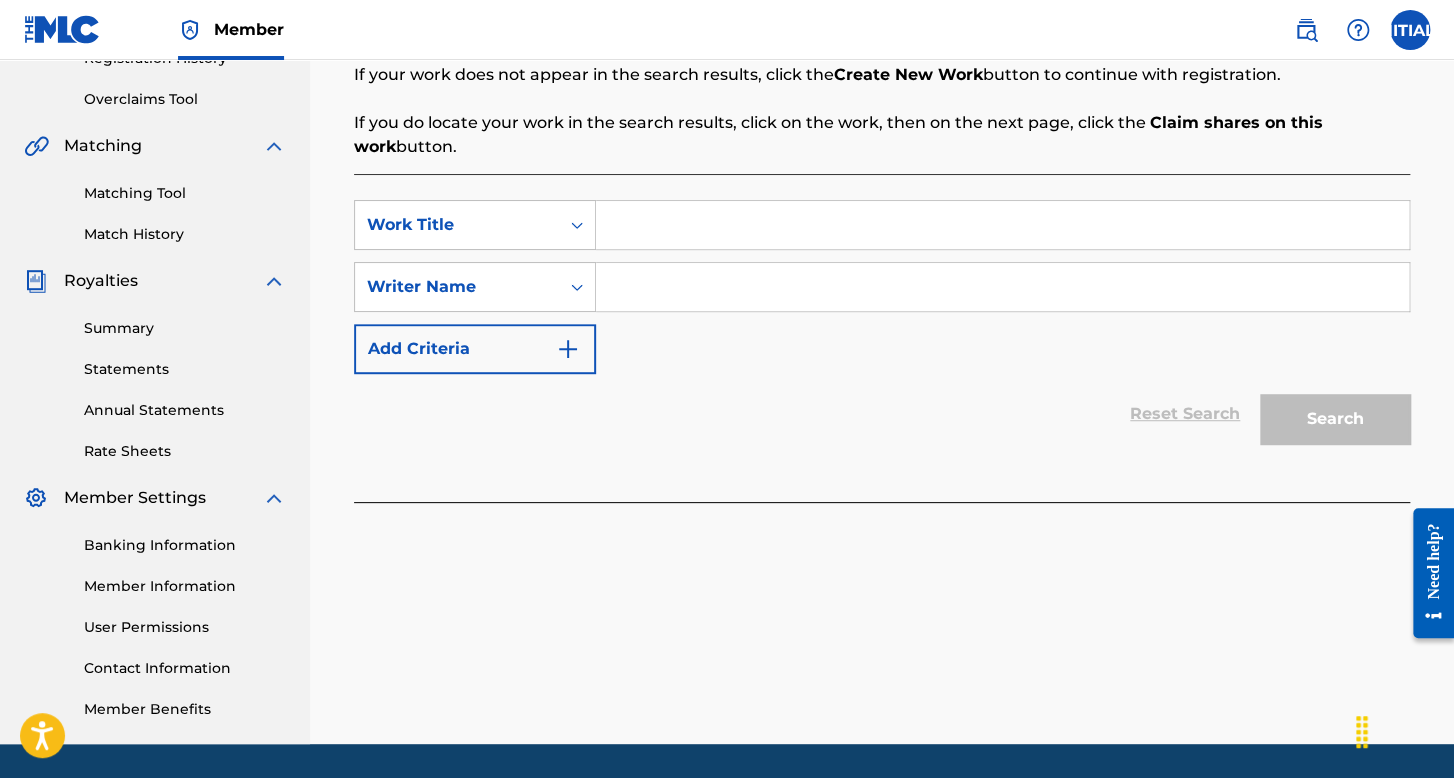 click at bounding box center [1002, 225] 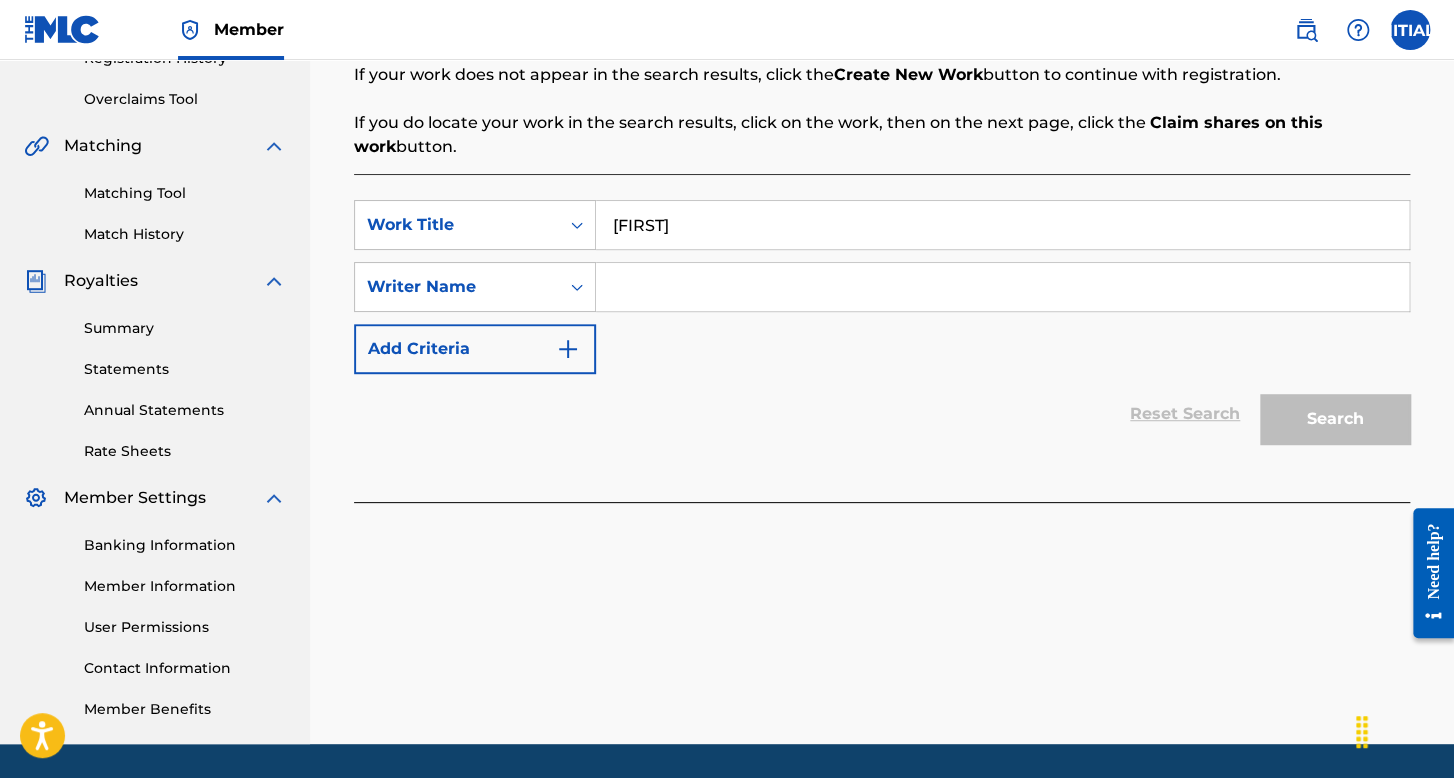 type on "[FIRST]" 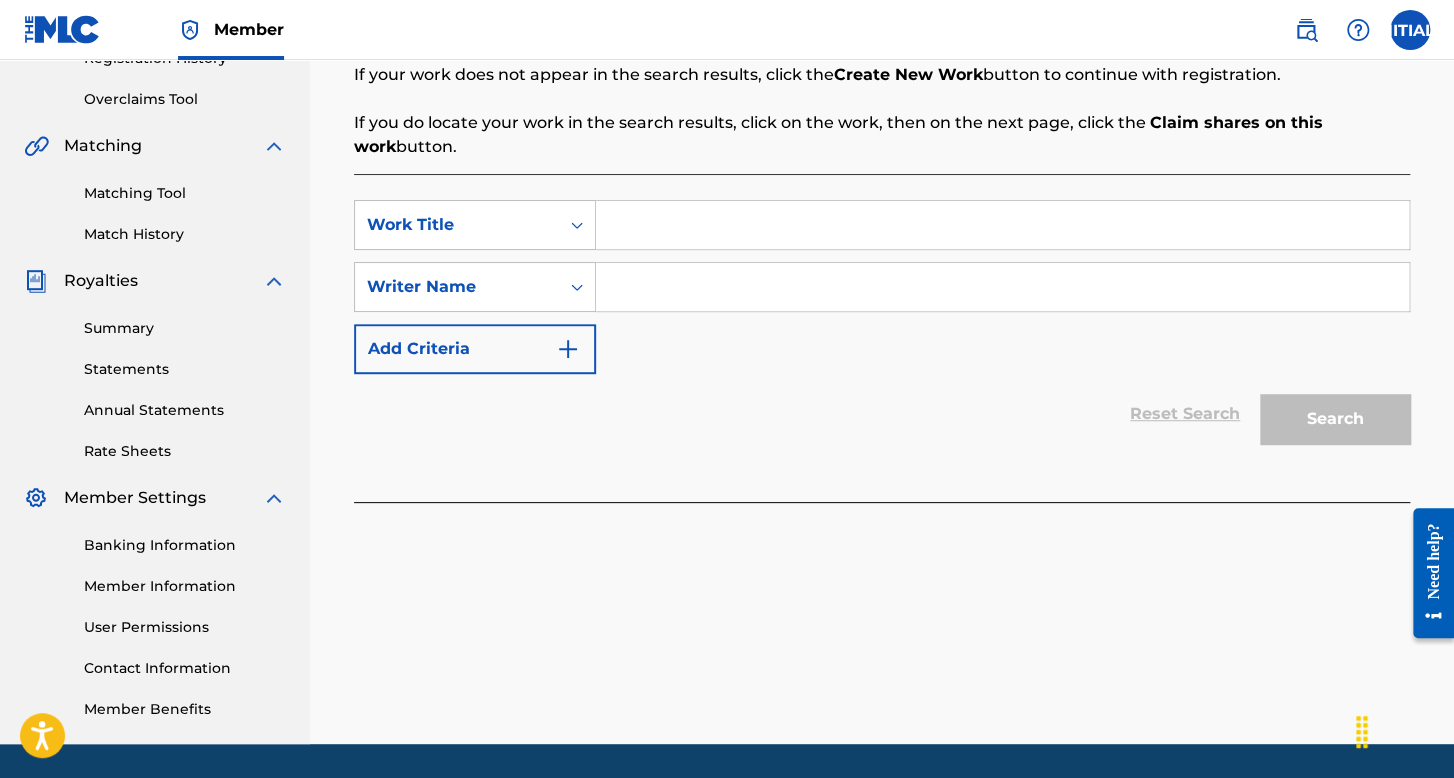 click at bounding box center [1002, 287] 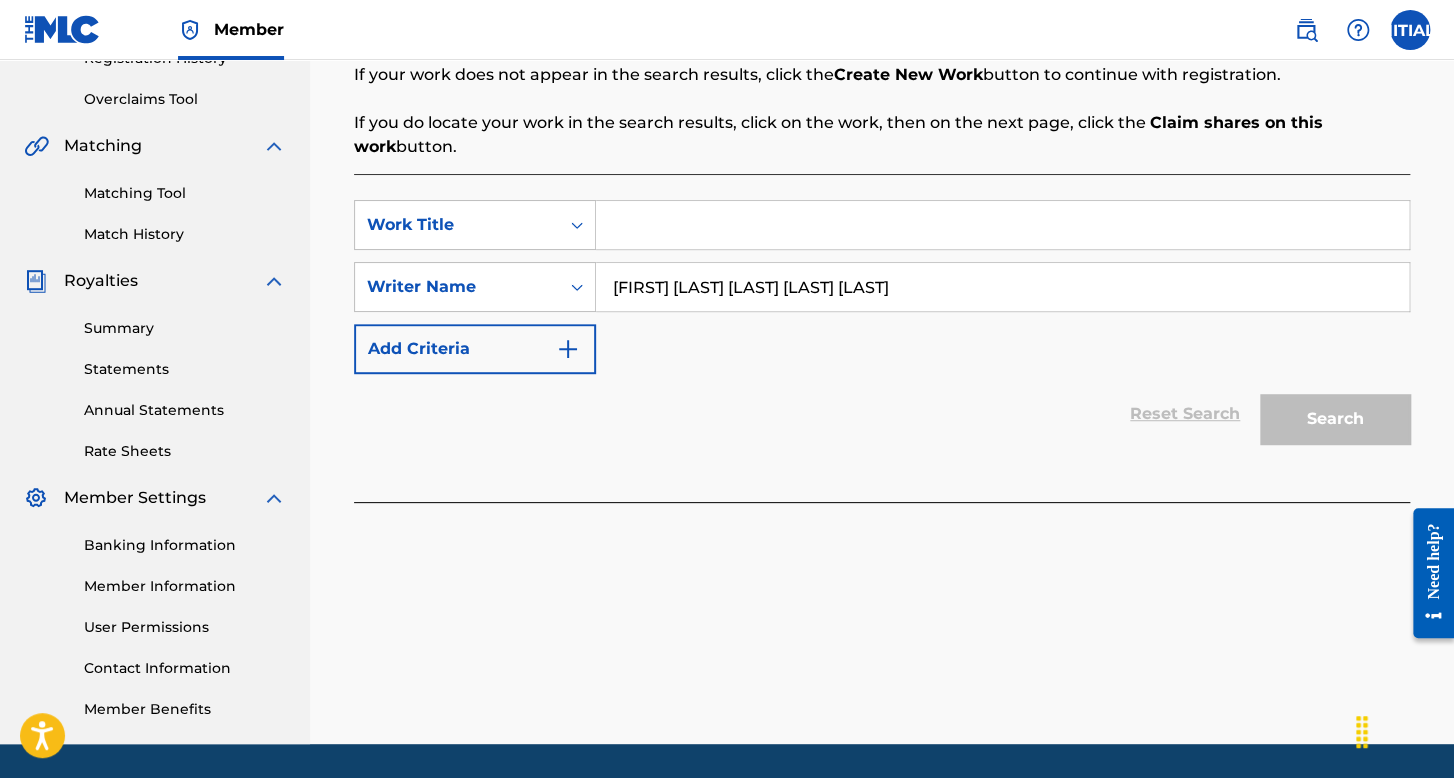 type on "[FIRST] [LAST] [LAST] [LAST] [LAST]" 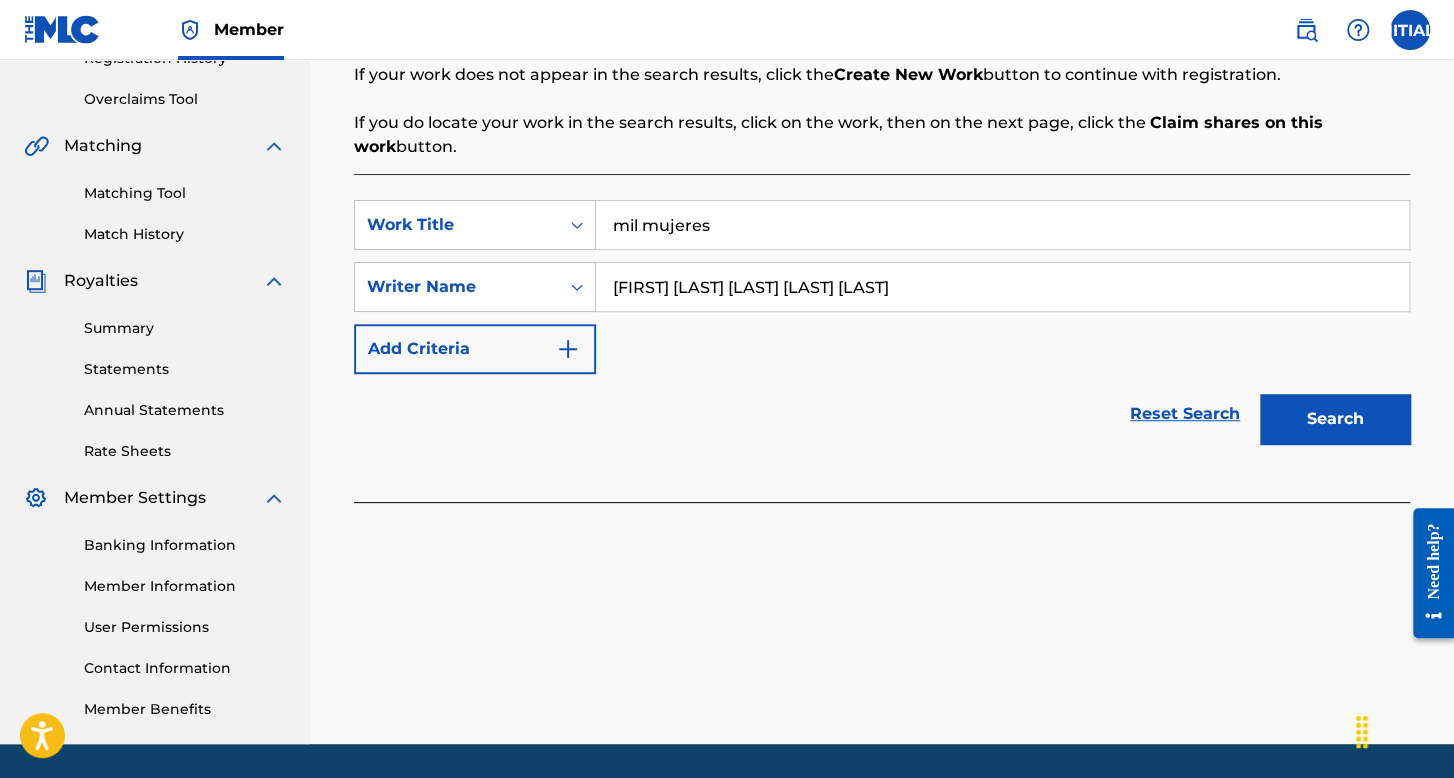 type on "mil mujeres" 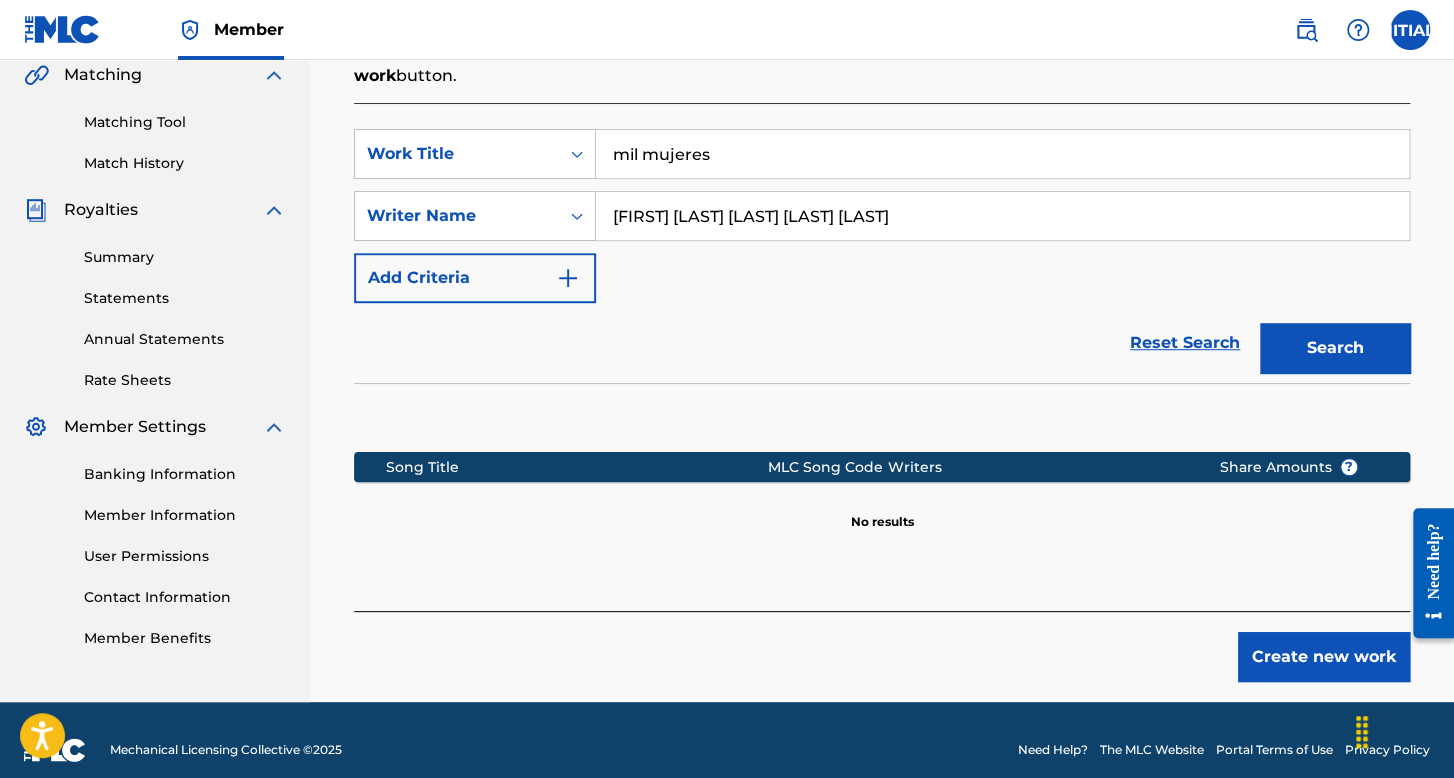 scroll, scrollTop: 491, scrollLeft: 0, axis: vertical 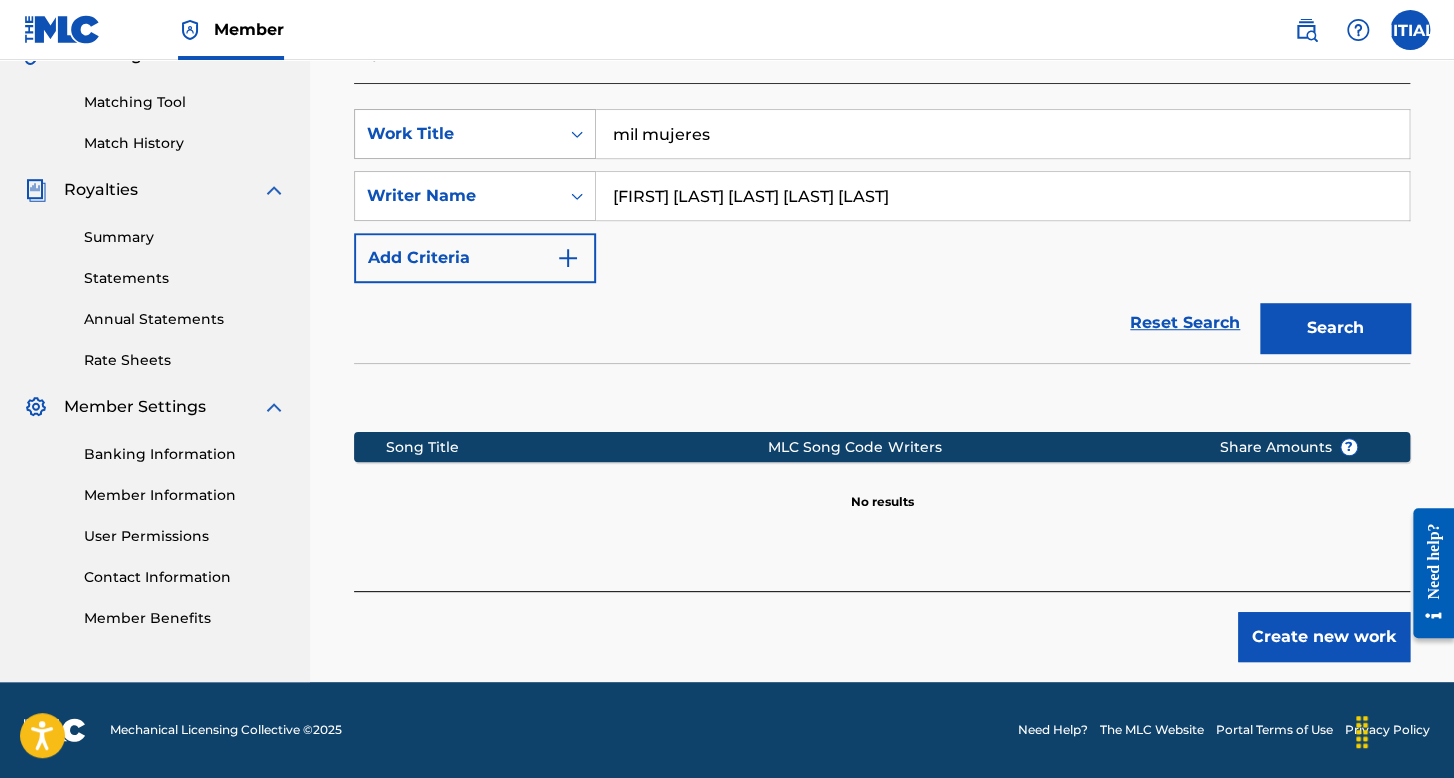 drag, startPoint x: 730, startPoint y: 125, endPoint x: 555, endPoint y: 141, distance: 175.7299 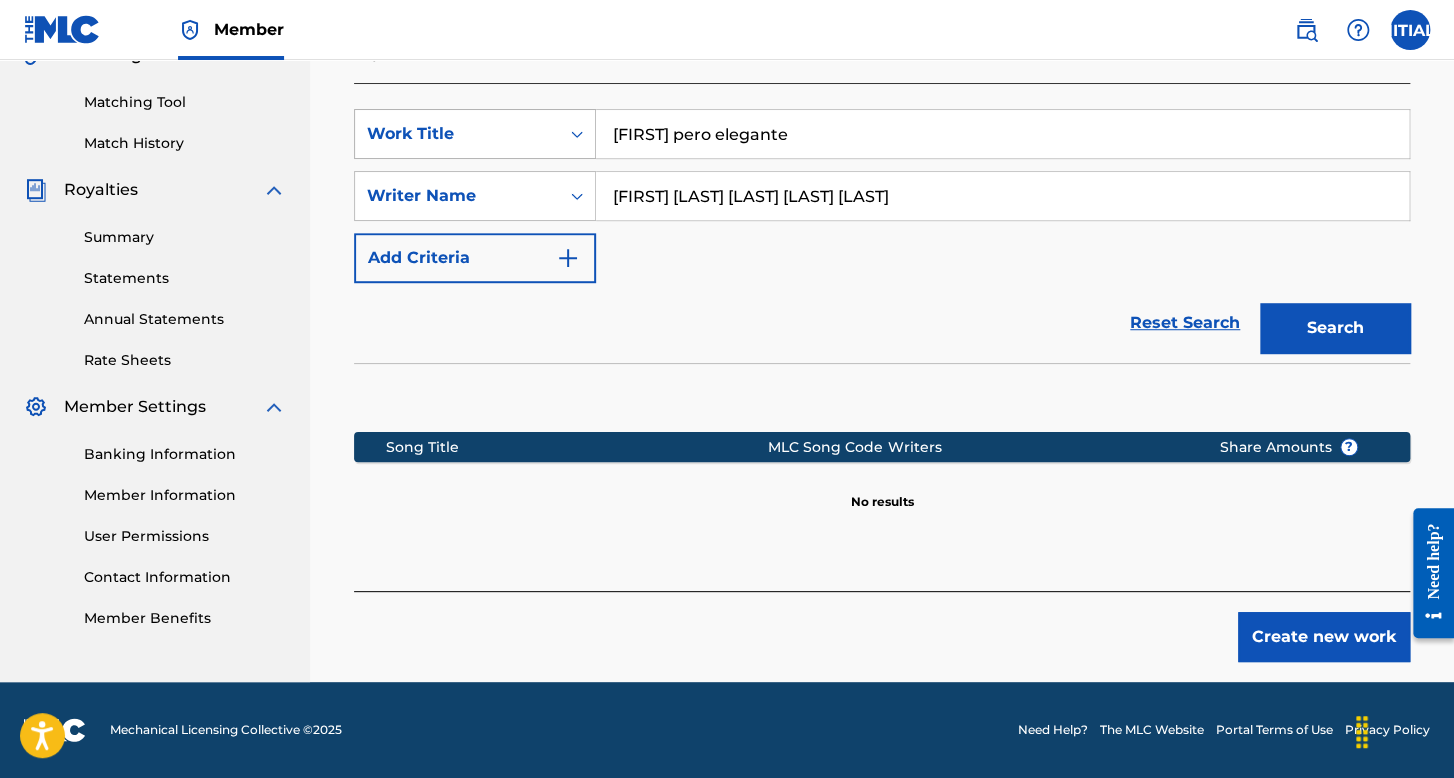 click on "Search" at bounding box center [1335, 328] 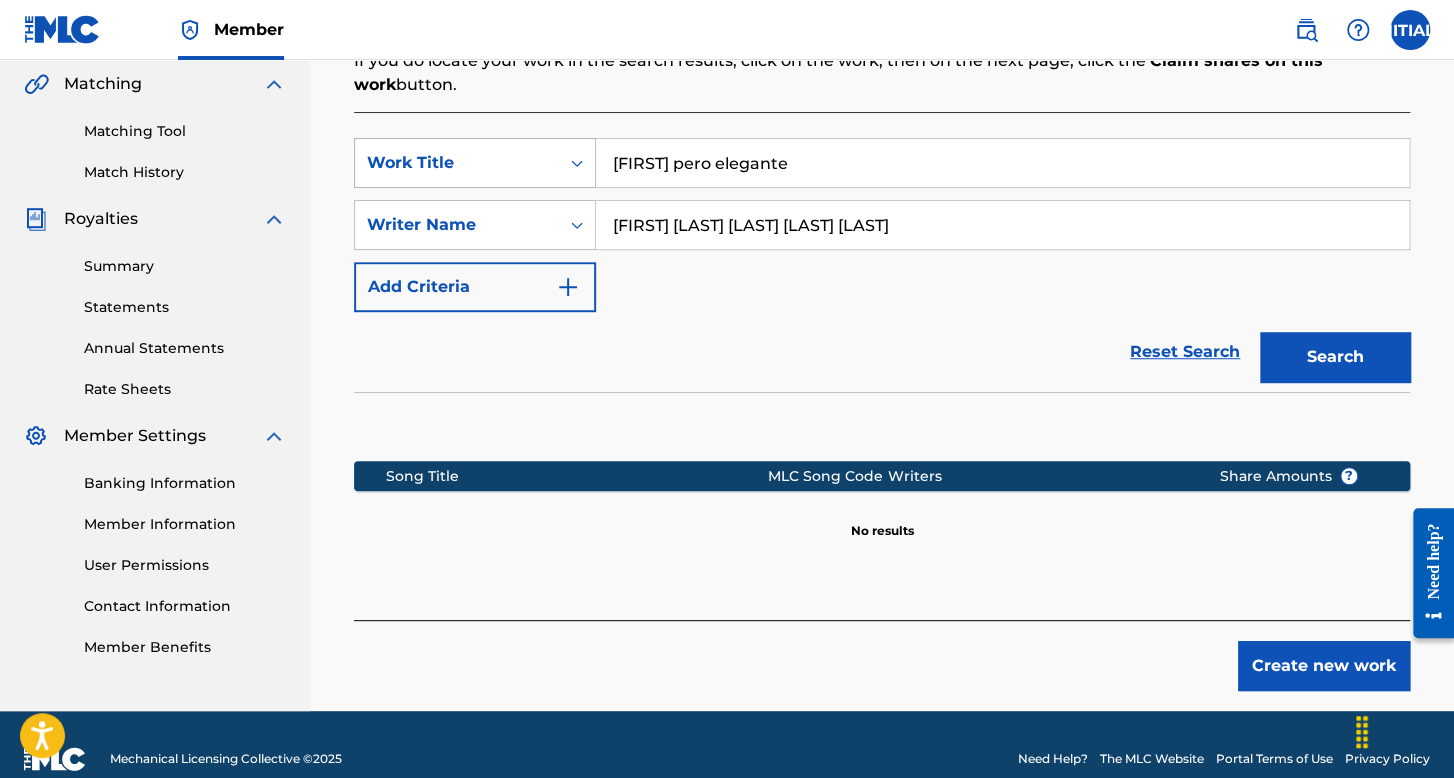 scroll, scrollTop: 491, scrollLeft: 0, axis: vertical 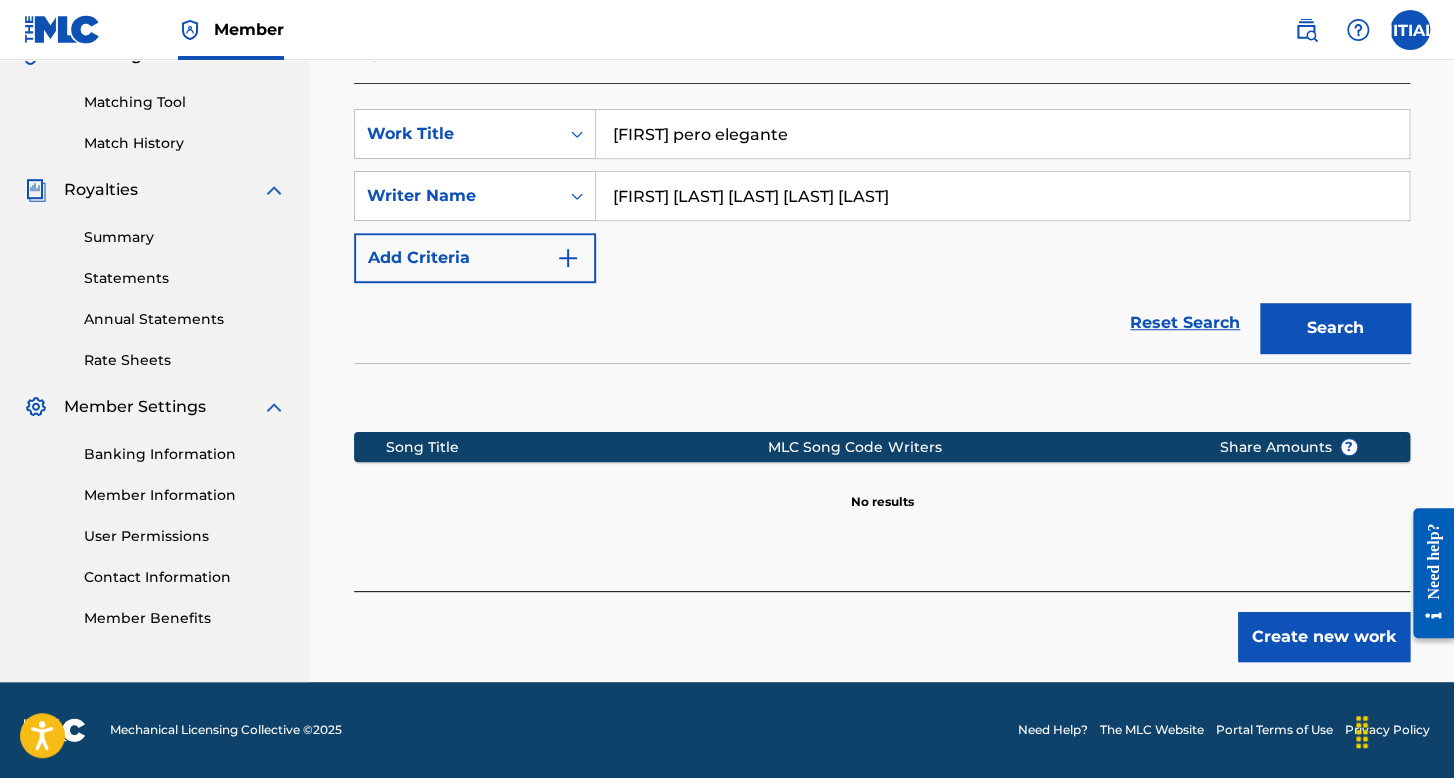 type on "[FIRST] pero elegante" 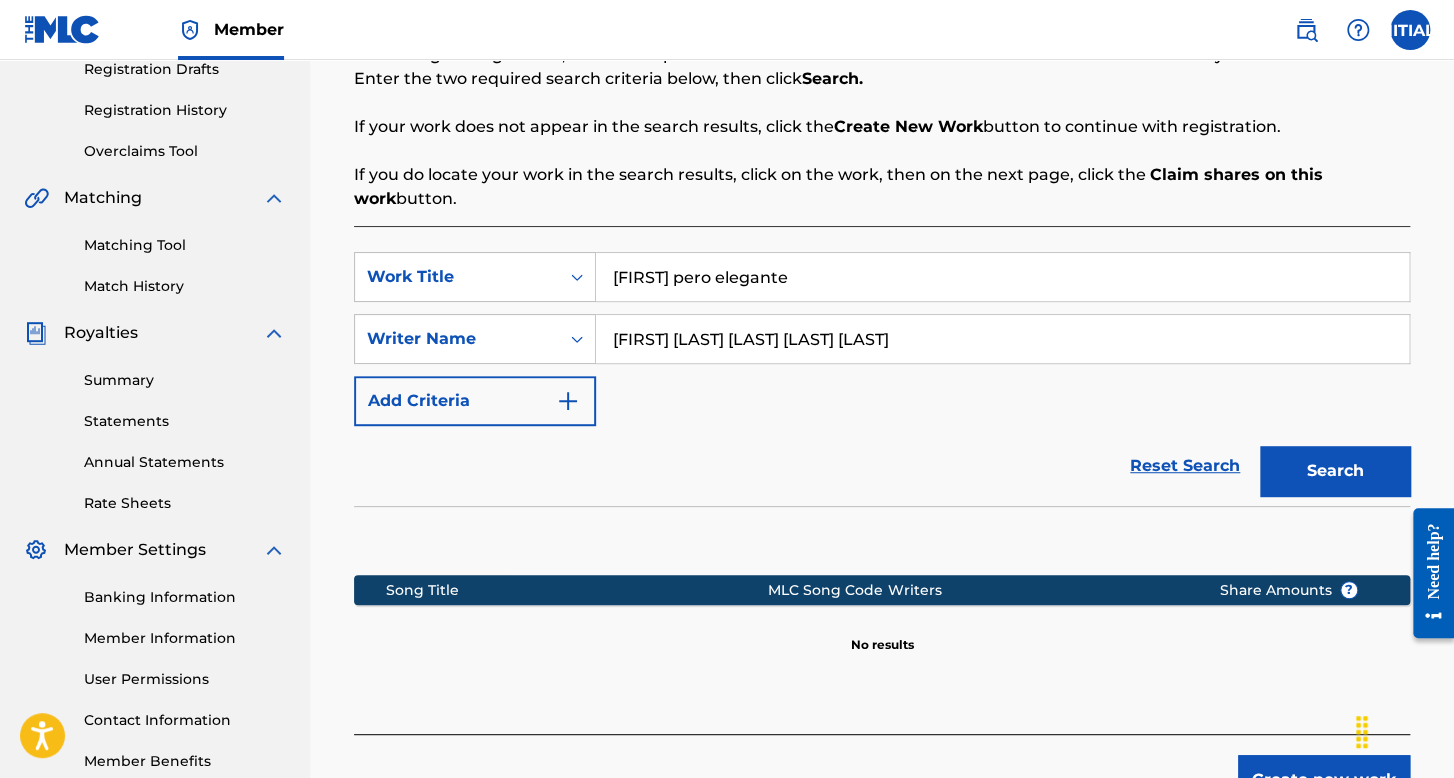 scroll, scrollTop: 291, scrollLeft: 0, axis: vertical 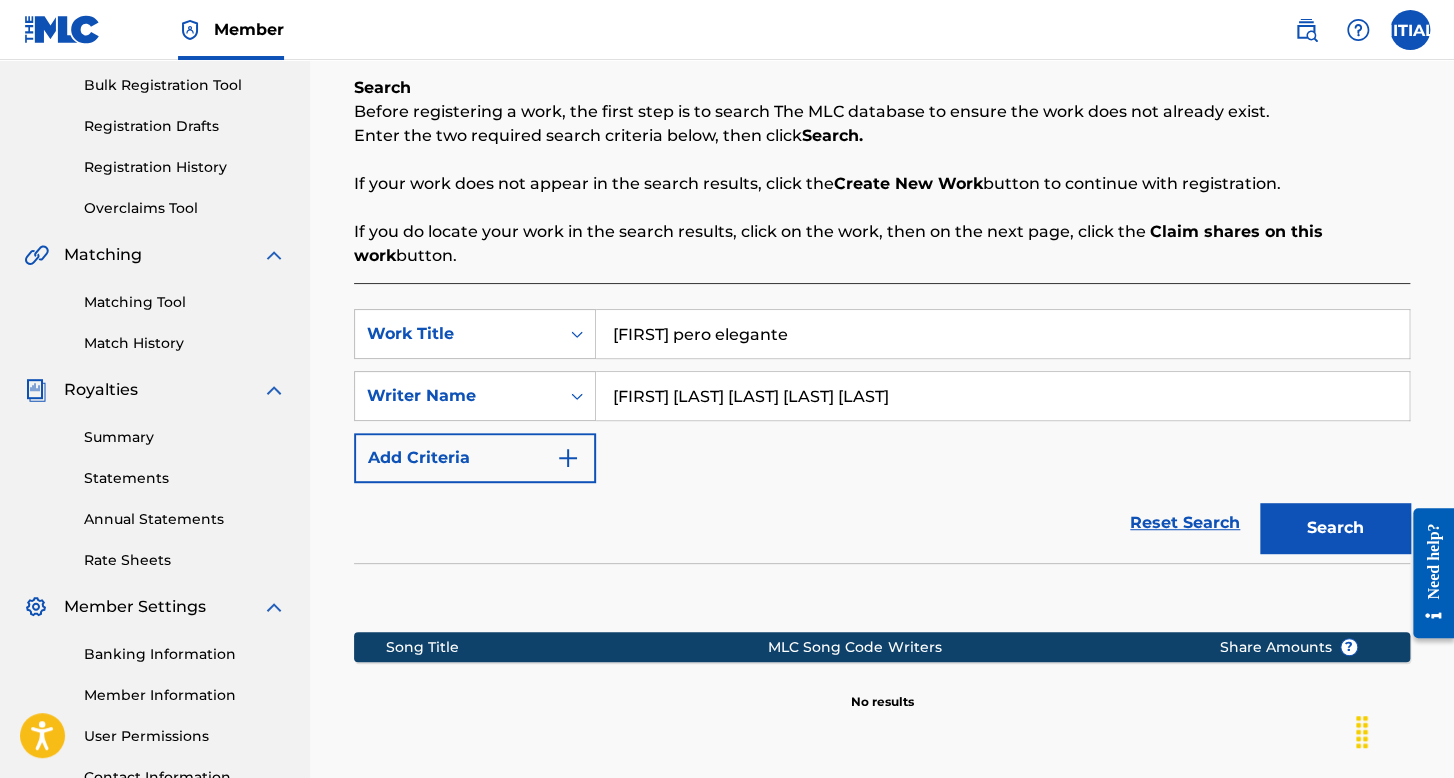 drag, startPoint x: 820, startPoint y: 345, endPoint x: 504, endPoint y: 302, distance: 318.9122 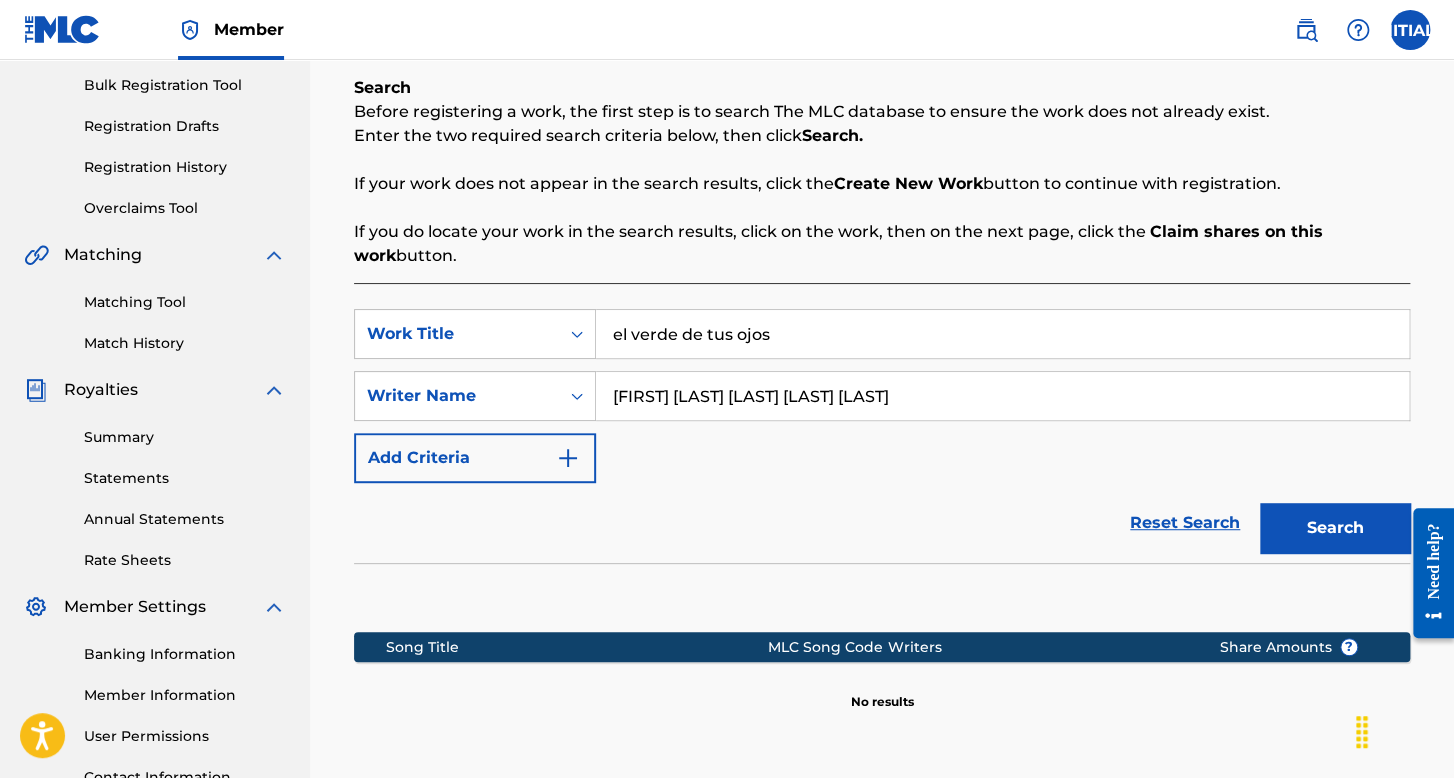 type on "el verde de tus ojos" 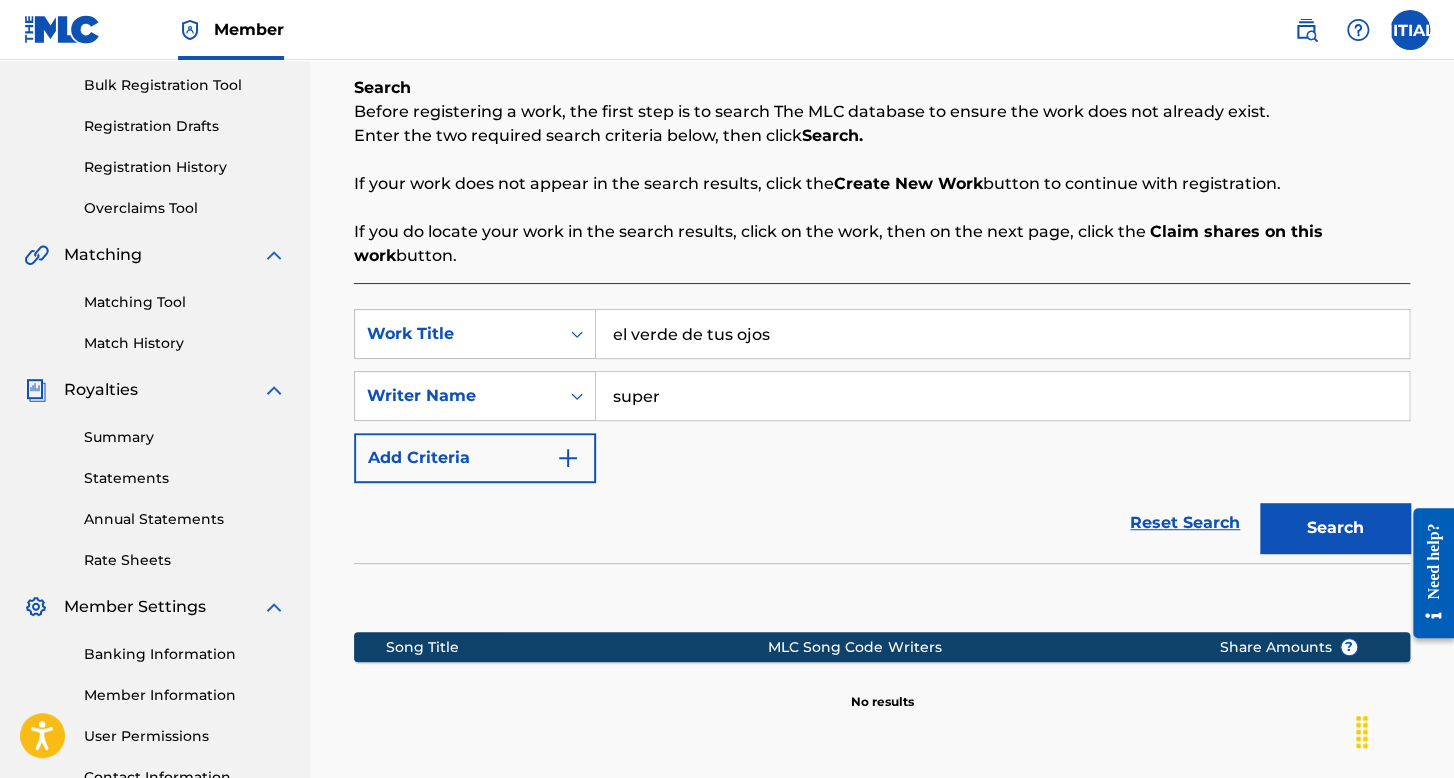 type on "super" 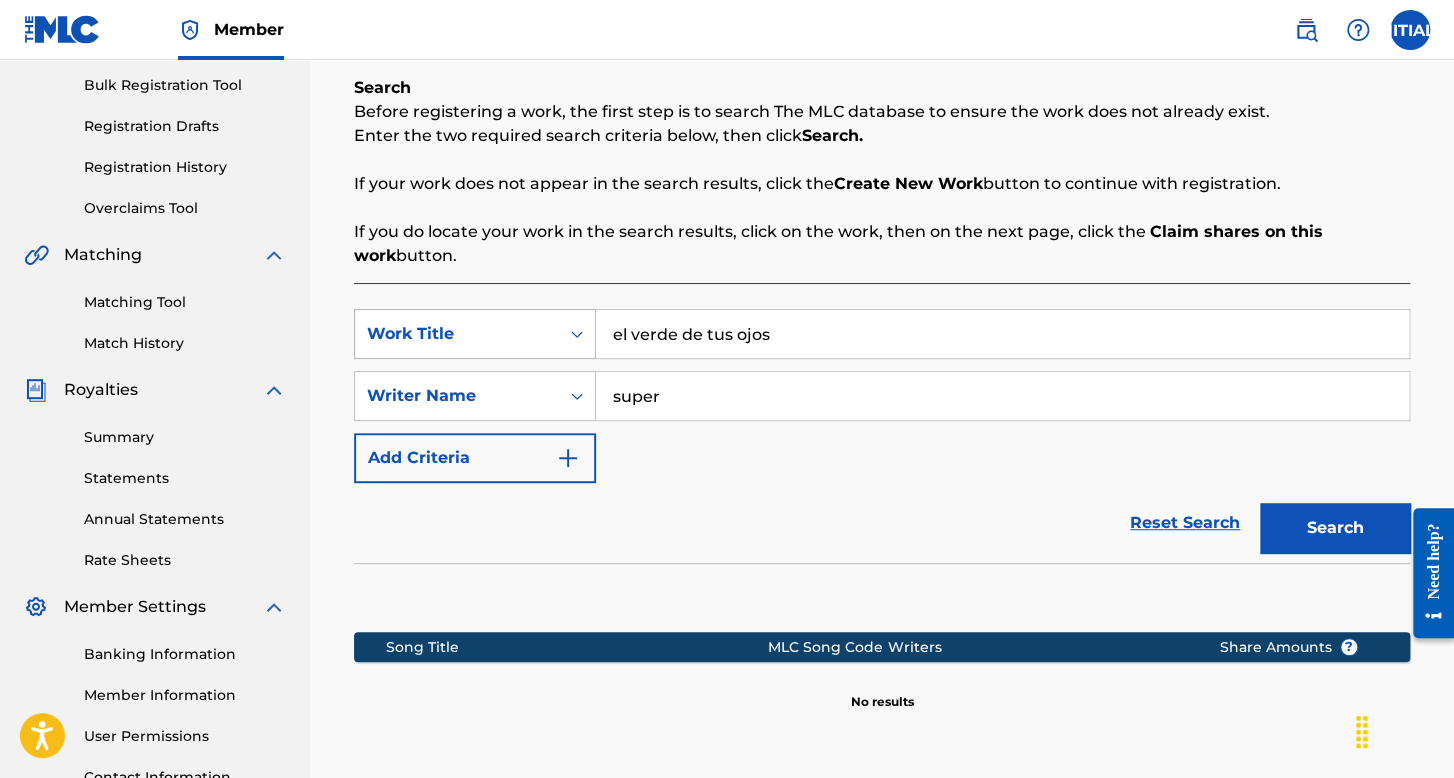drag, startPoint x: 784, startPoint y: 341, endPoint x: 556, endPoint y: 333, distance: 228.1403 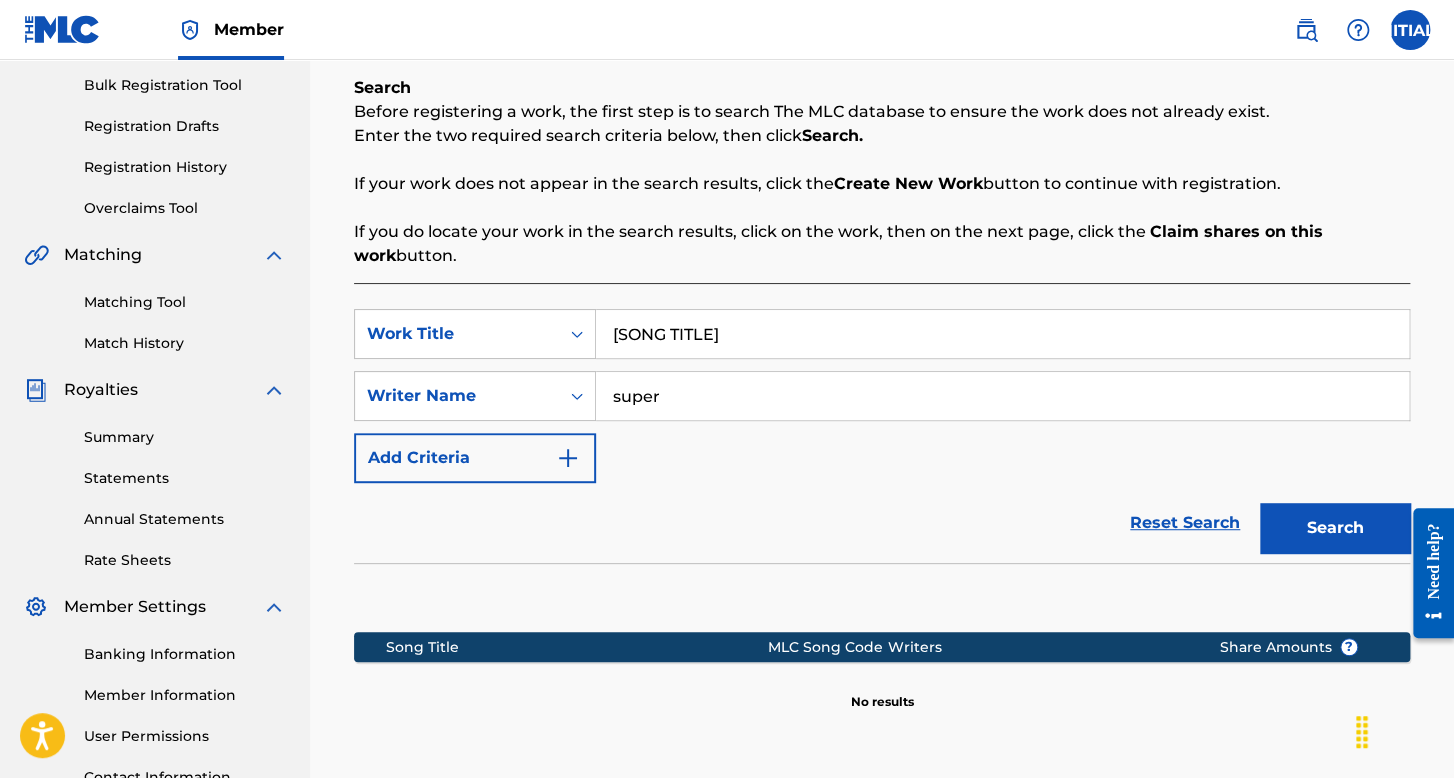 type on "[SONG TITLE]" 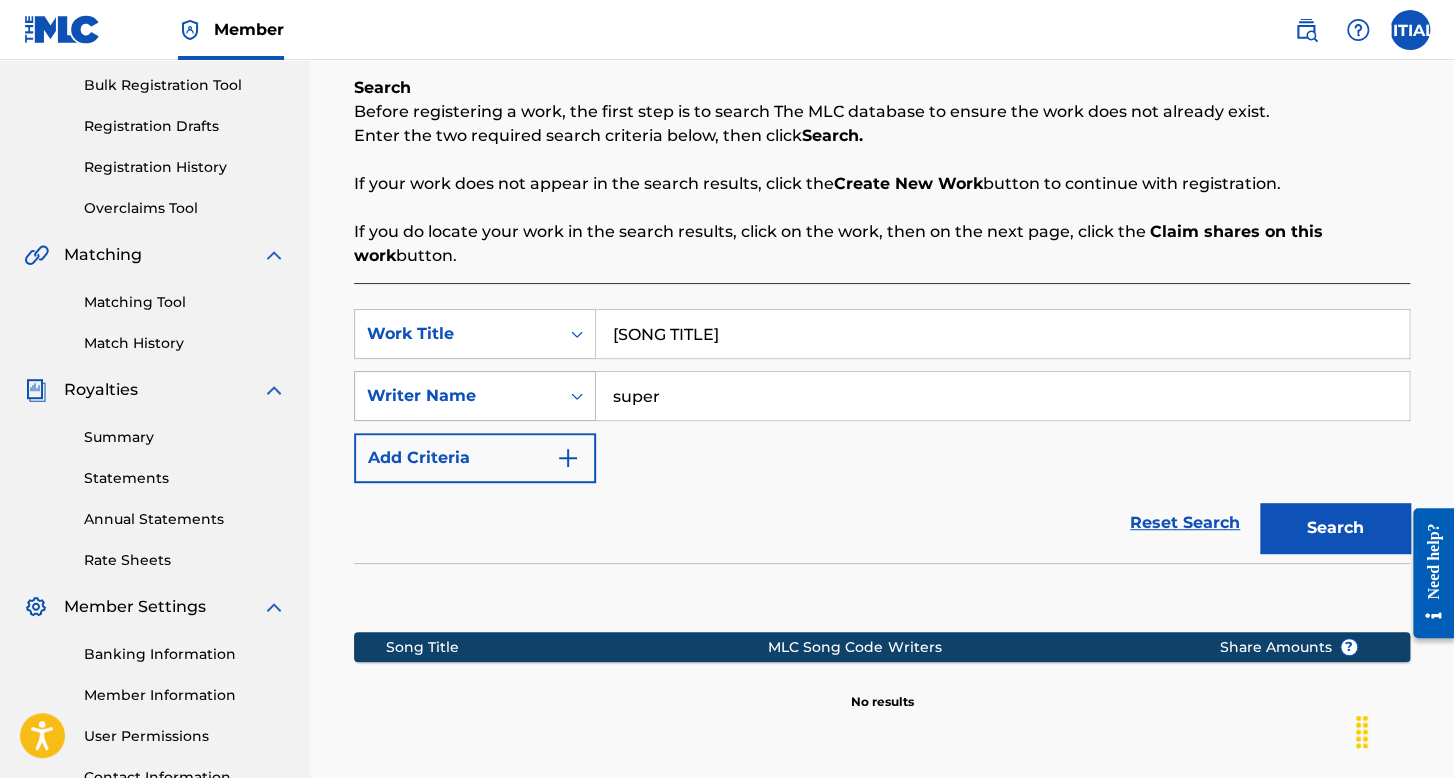 drag, startPoint x: 763, startPoint y: 395, endPoint x: 503, endPoint y: 393, distance: 260.0077 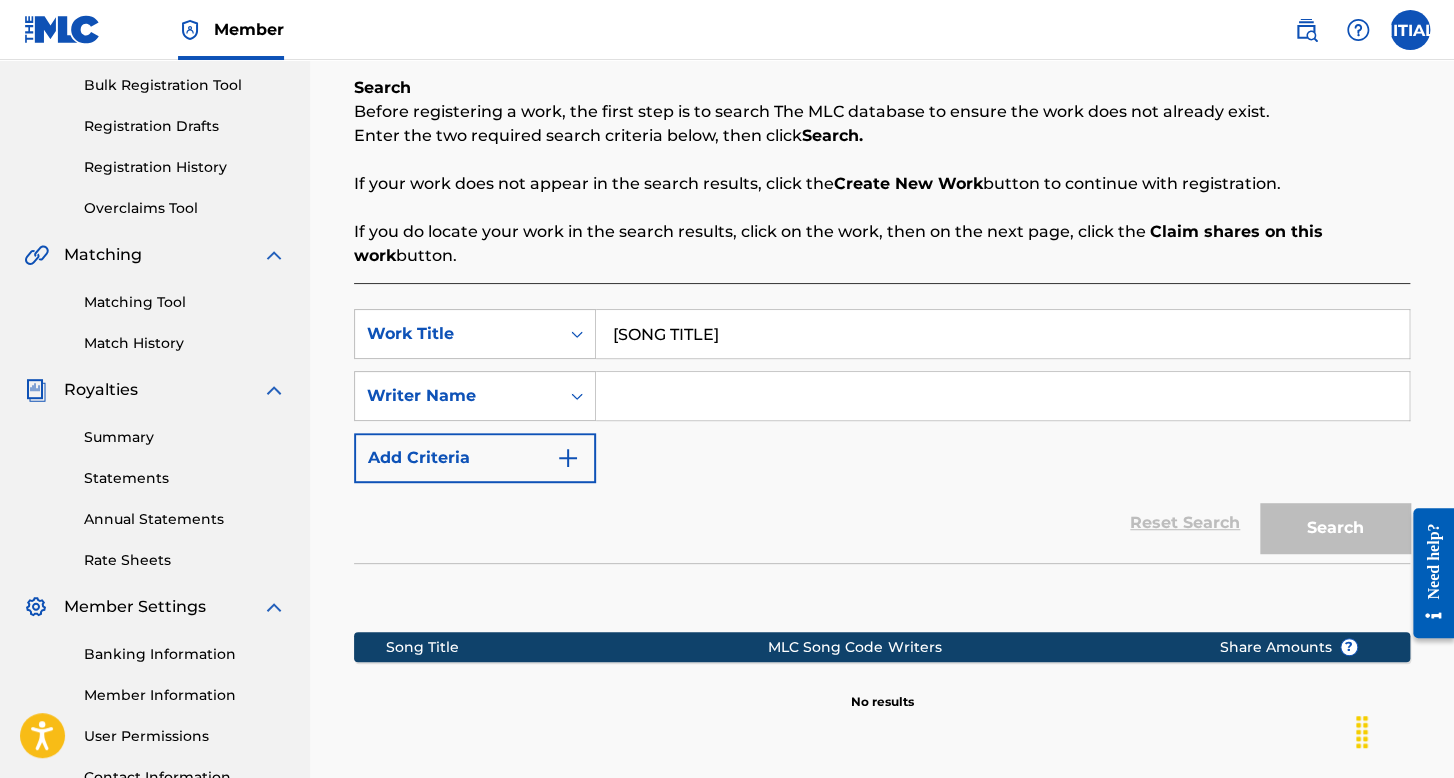 type 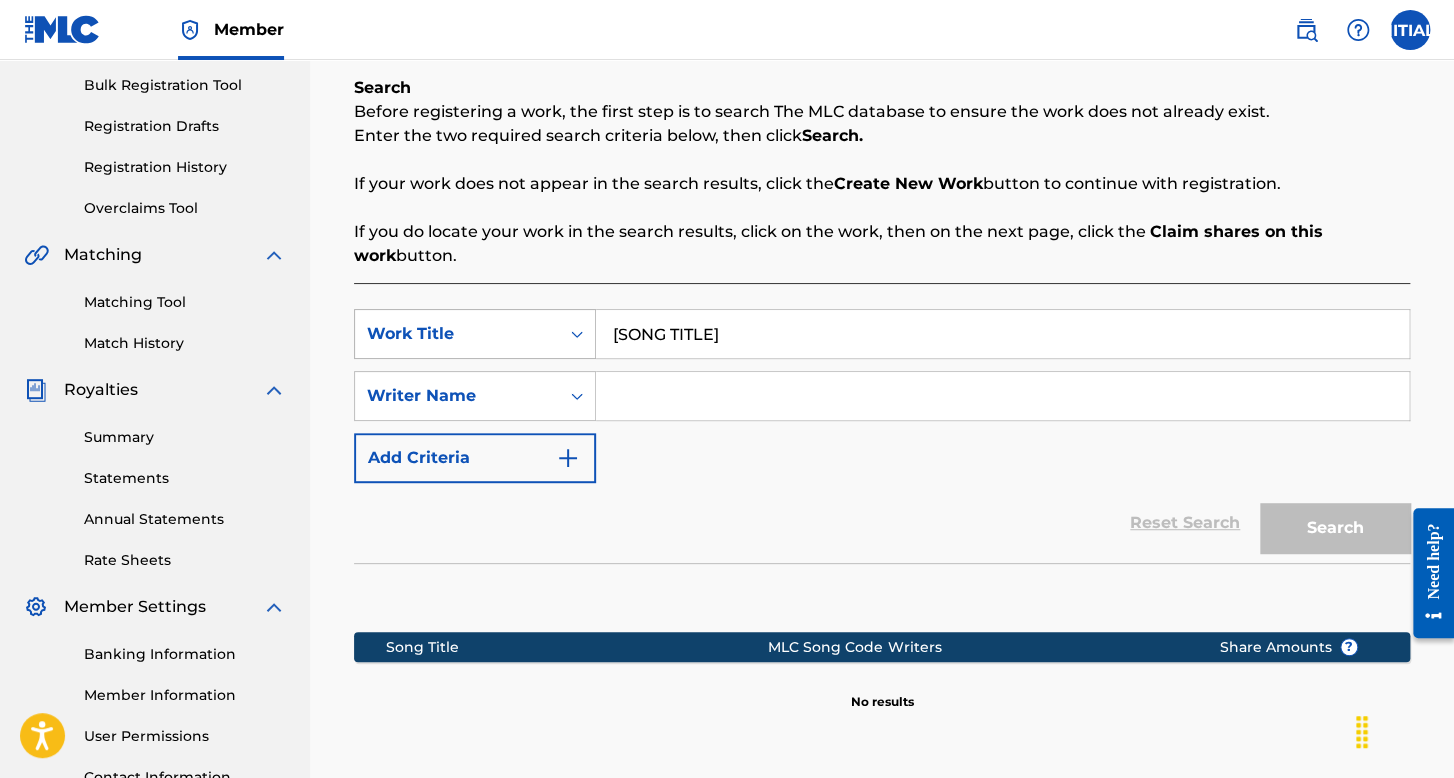 drag, startPoint x: 868, startPoint y: 316, endPoint x: 529, endPoint y: 318, distance: 339.0059 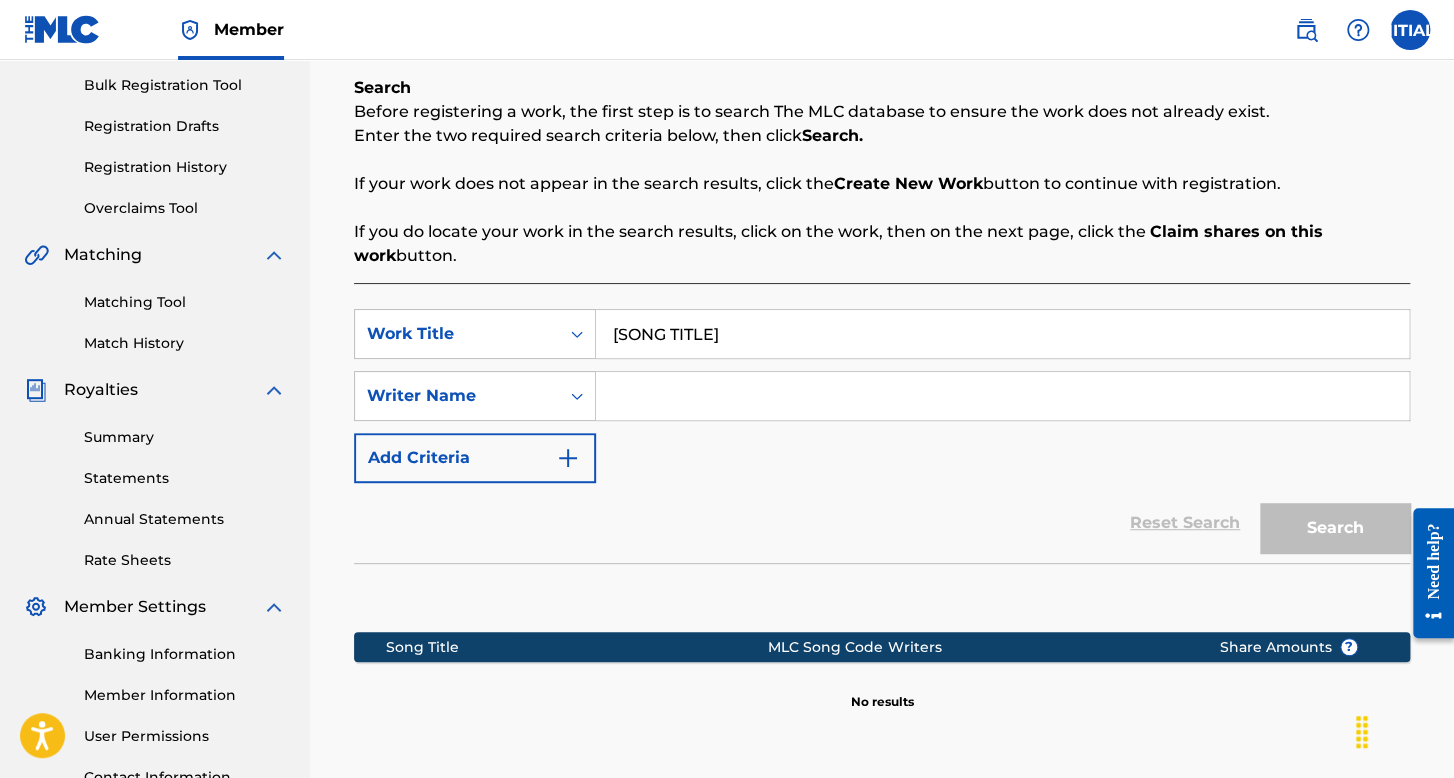 type on "[SONG TITLE]" 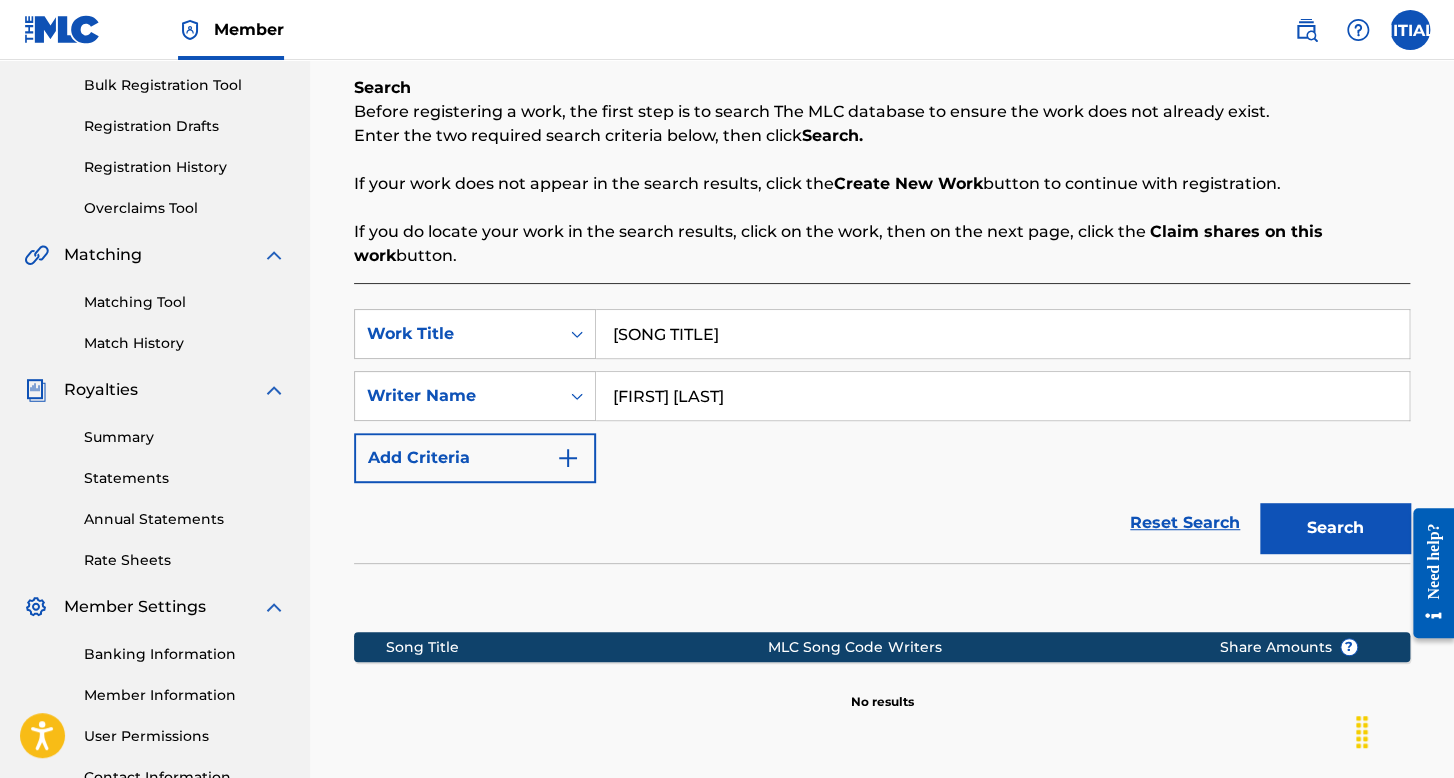 type on "[FIRST] [LAST]" 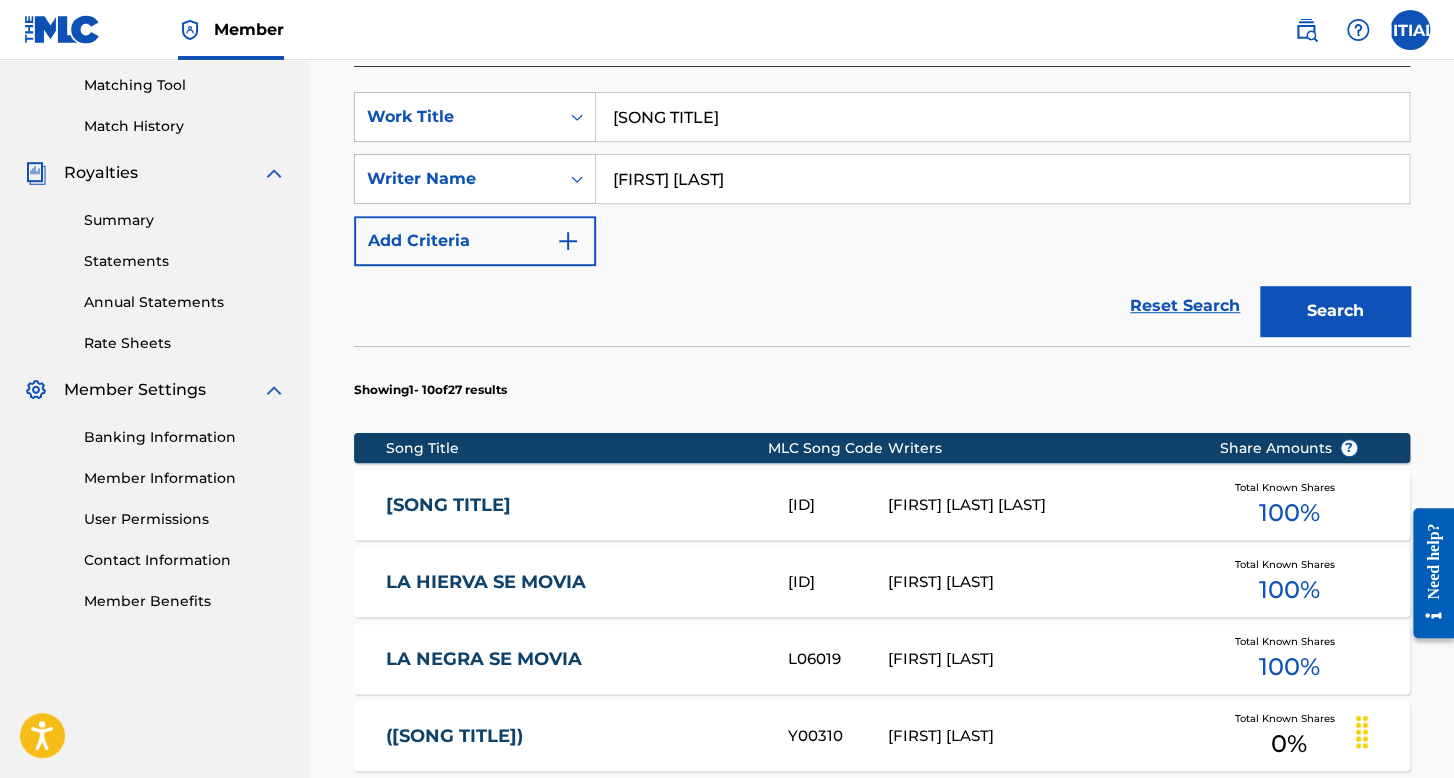 scroll, scrollTop: 391, scrollLeft: 0, axis: vertical 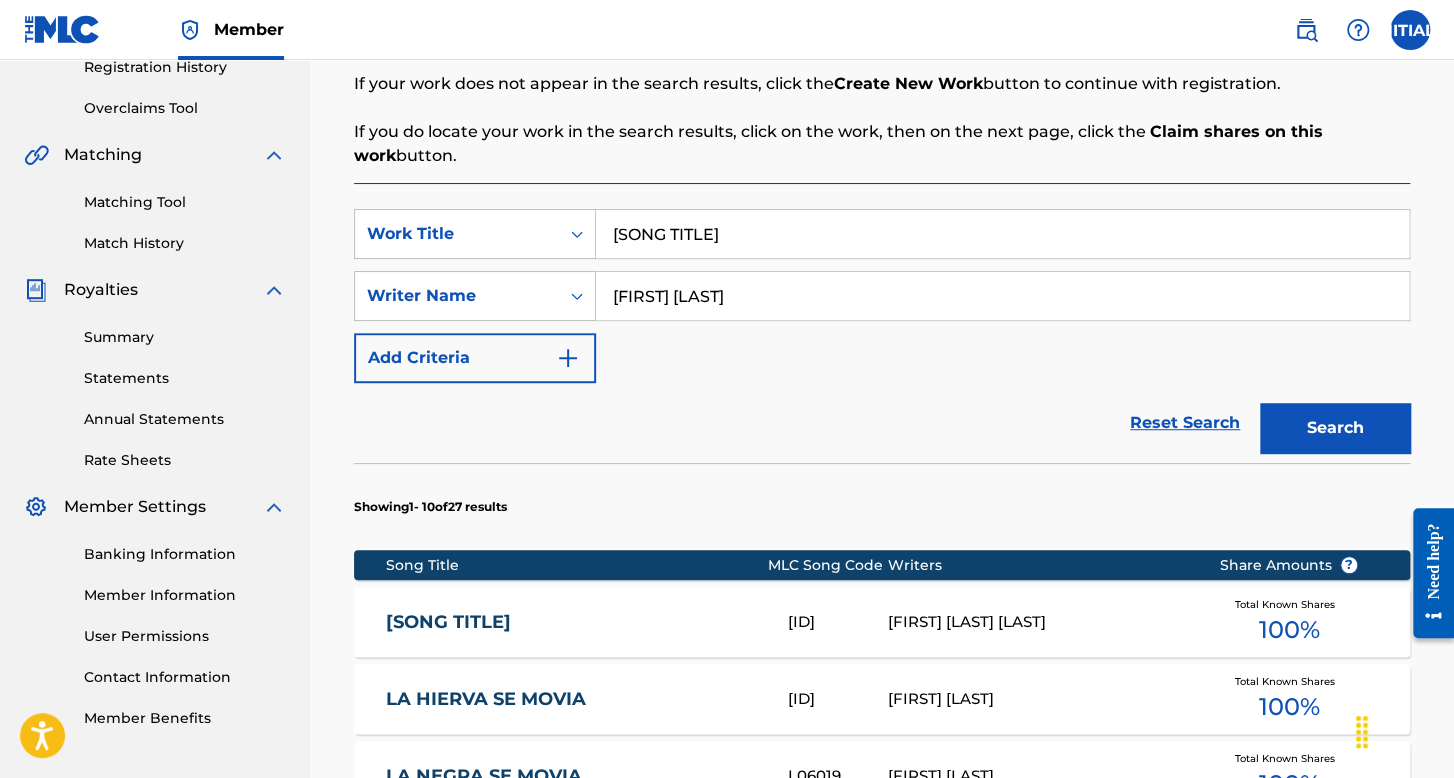 drag, startPoint x: 809, startPoint y: 243, endPoint x: 314, endPoint y: 238, distance: 495.02524 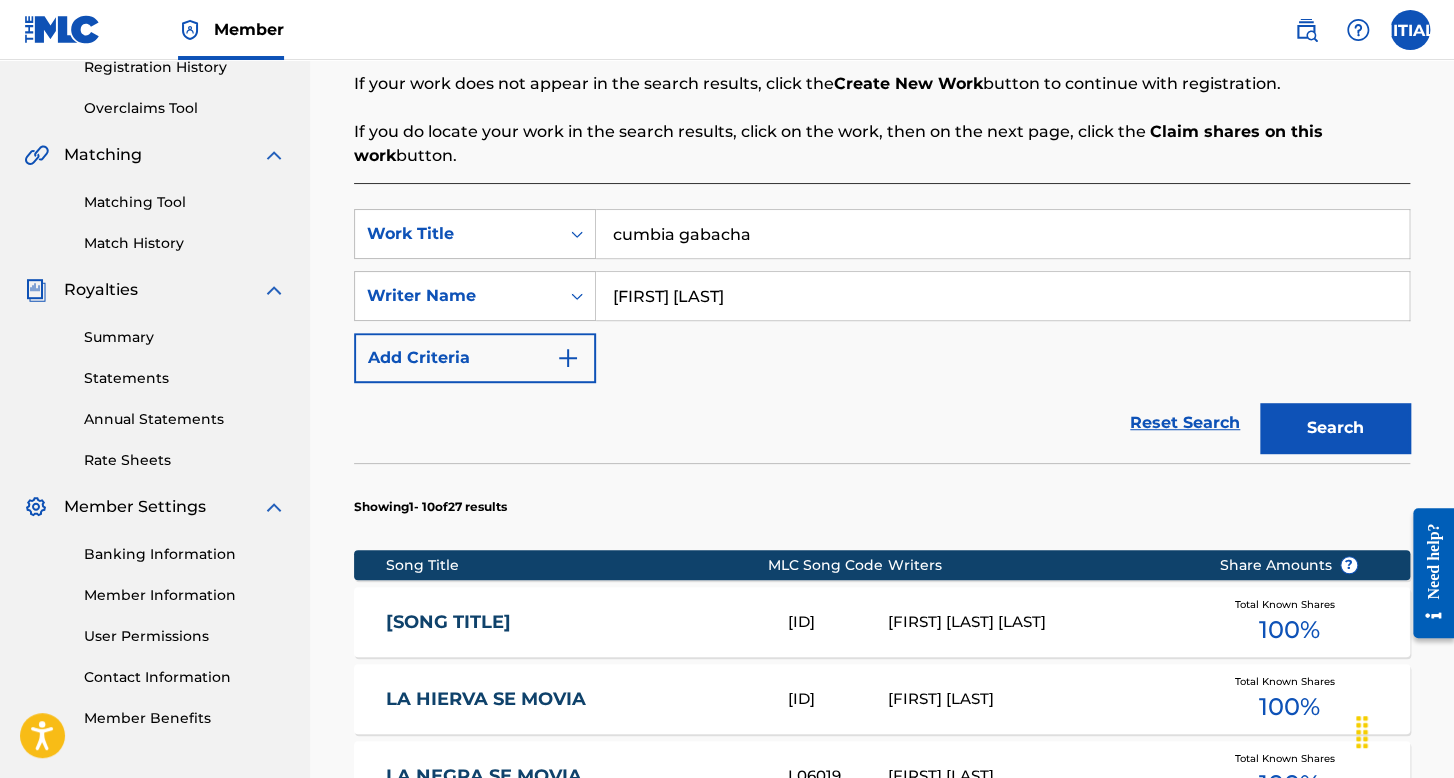 type on "cumbia gabacha" 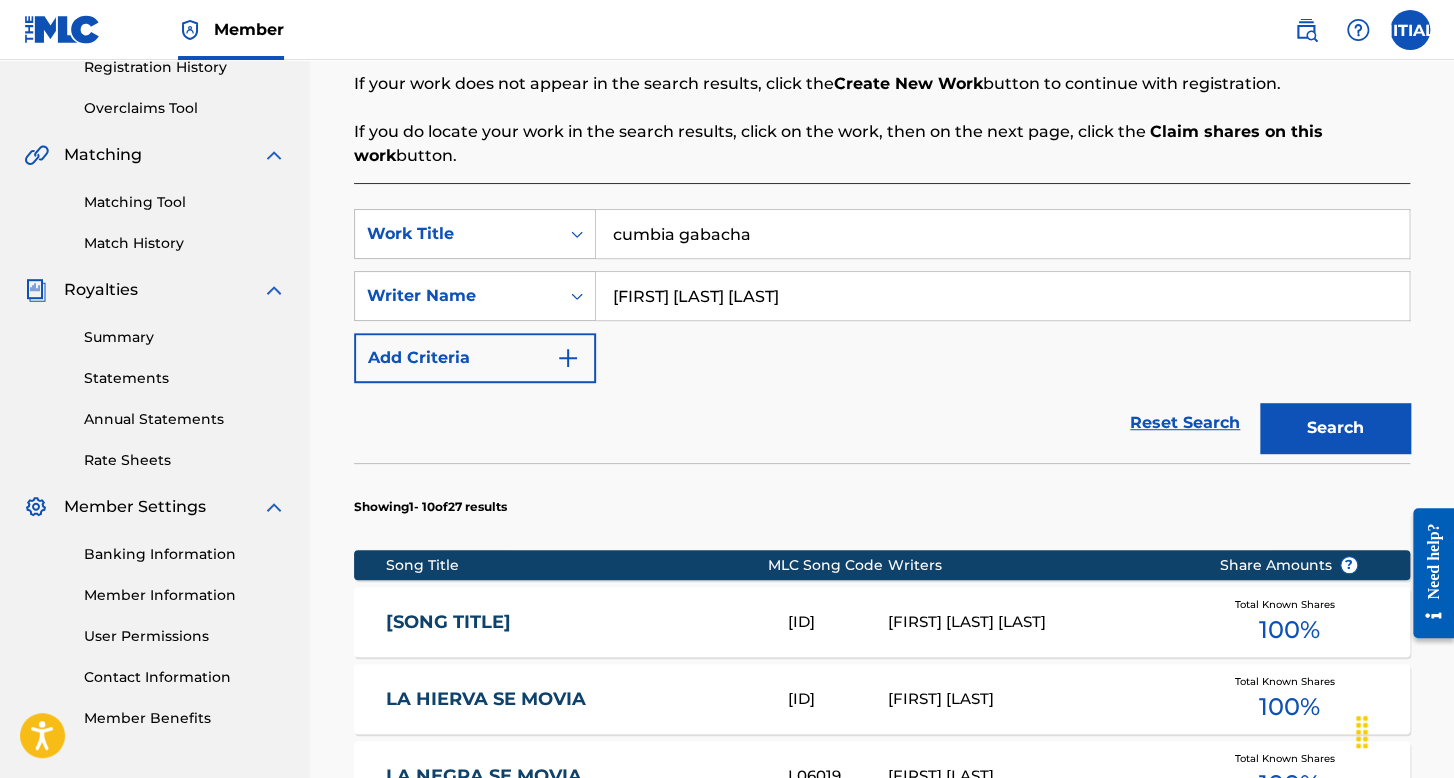 type on "[FIRST] [LAST] [LAST]" 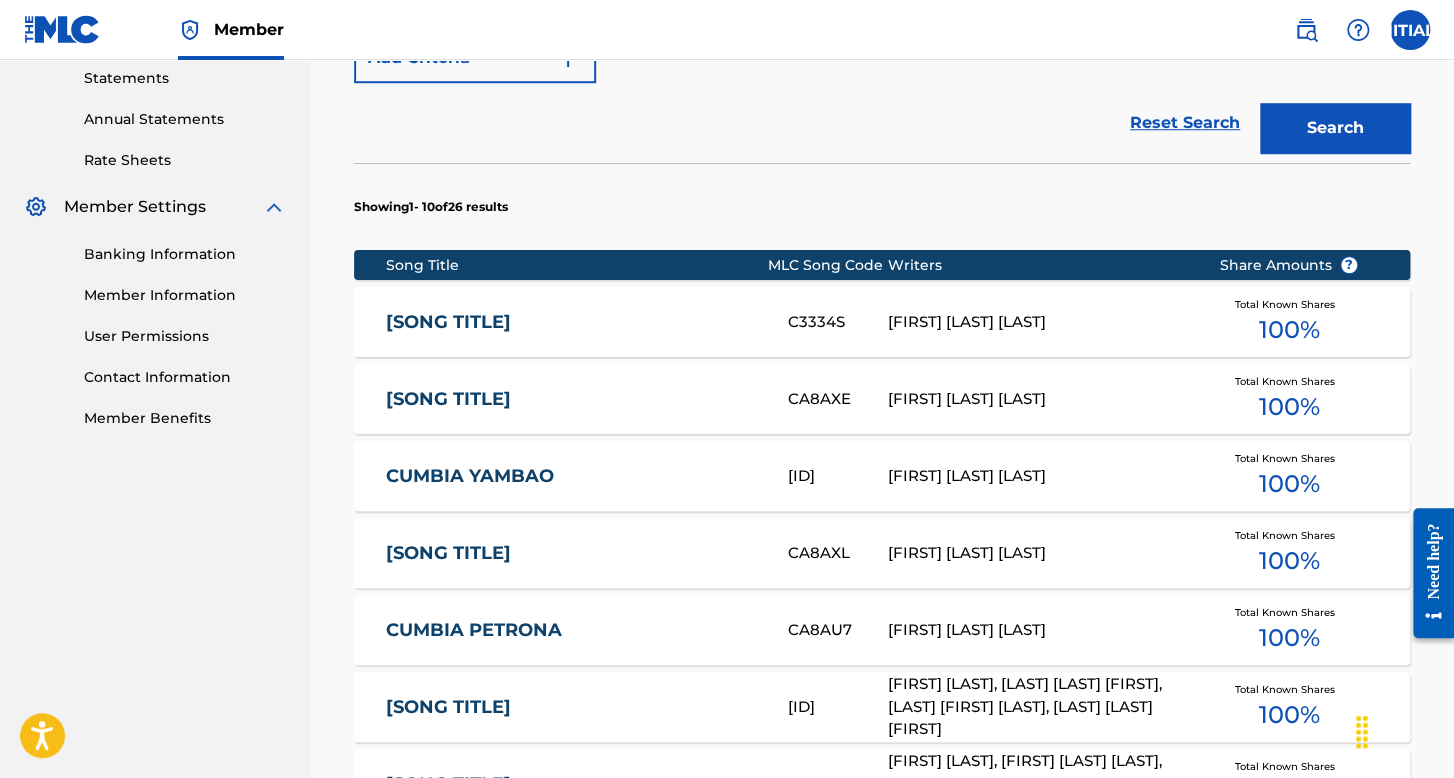 scroll, scrollTop: 491, scrollLeft: 0, axis: vertical 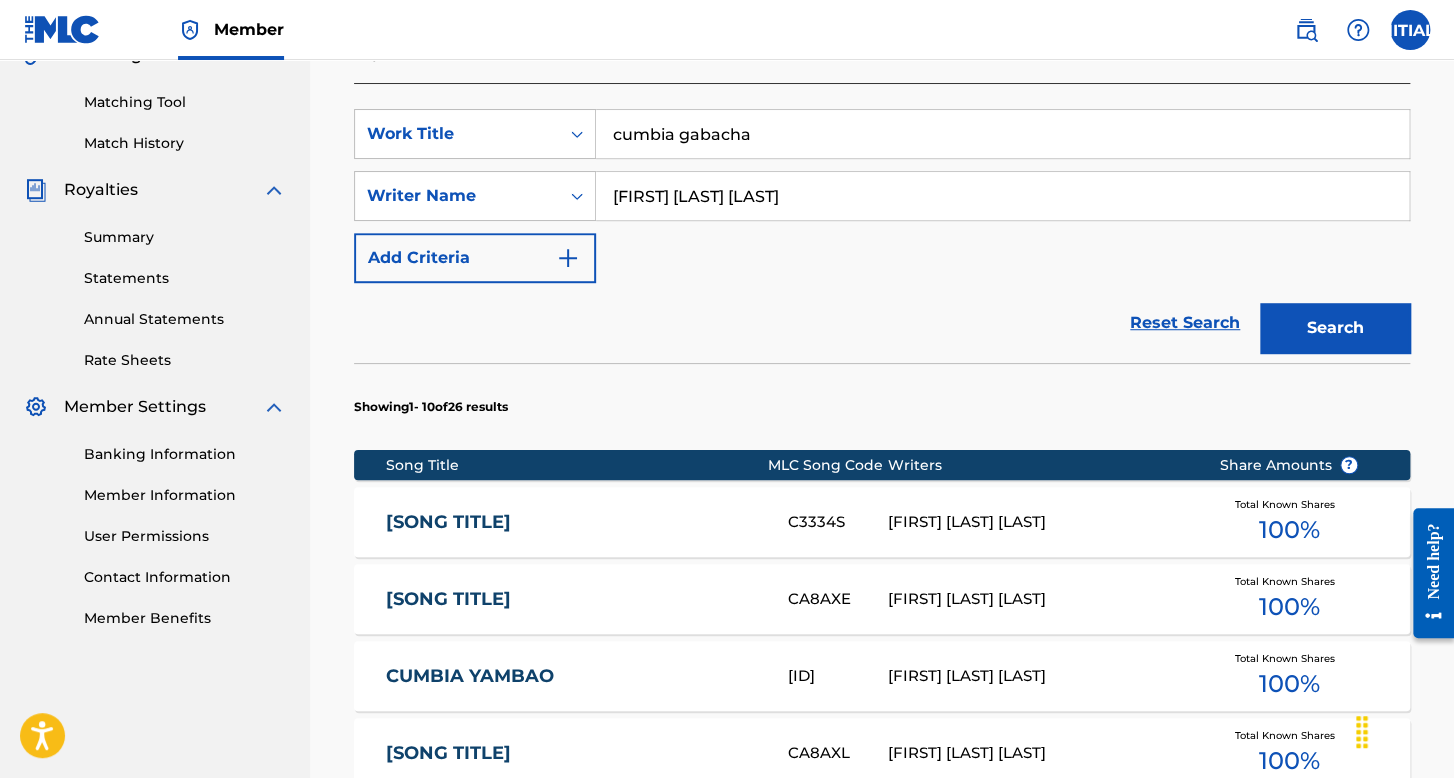 drag, startPoint x: 800, startPoint y: 133, endPoint x: 676, endPoint y: 140, distance: 124.197426 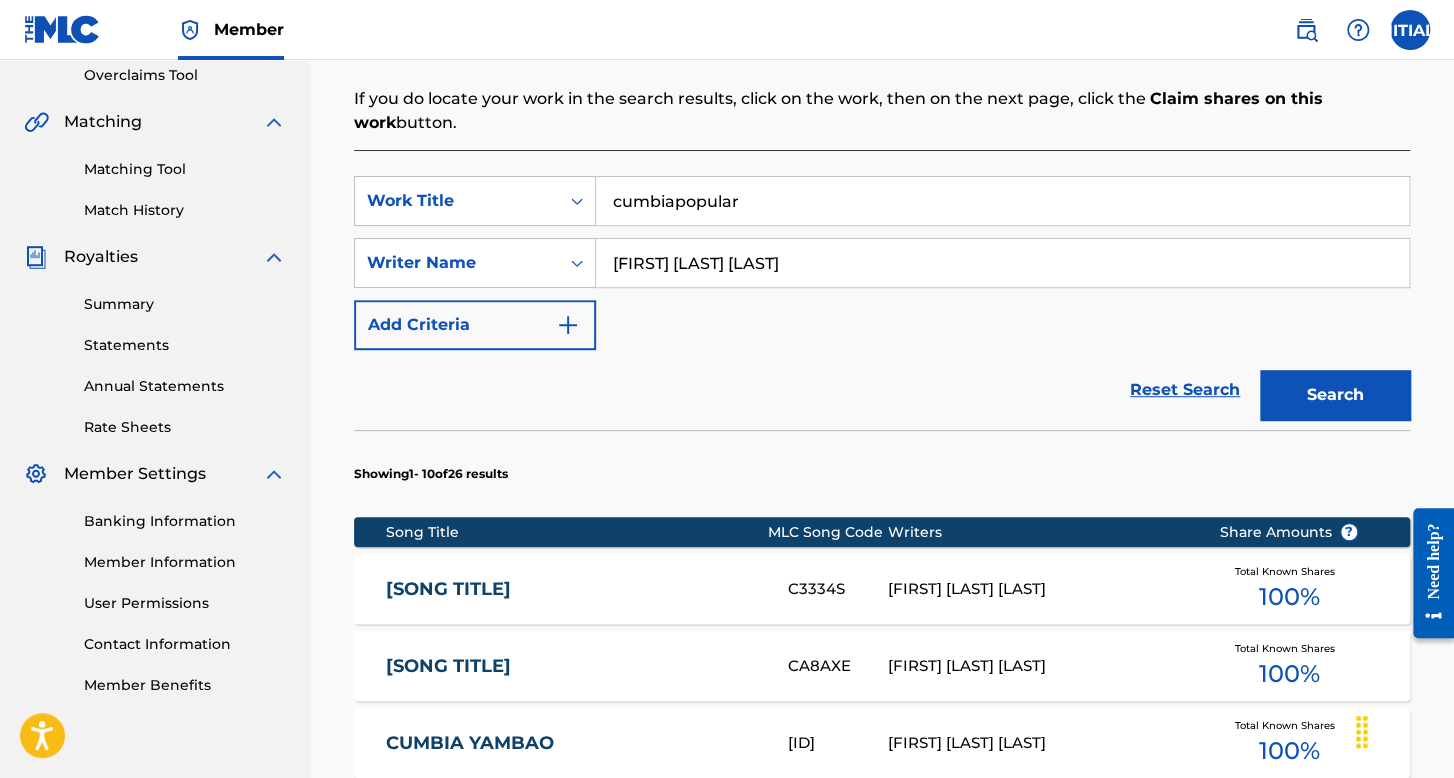 scroll, scrollTop: 391, scrollLeft: 0, axis: vertical 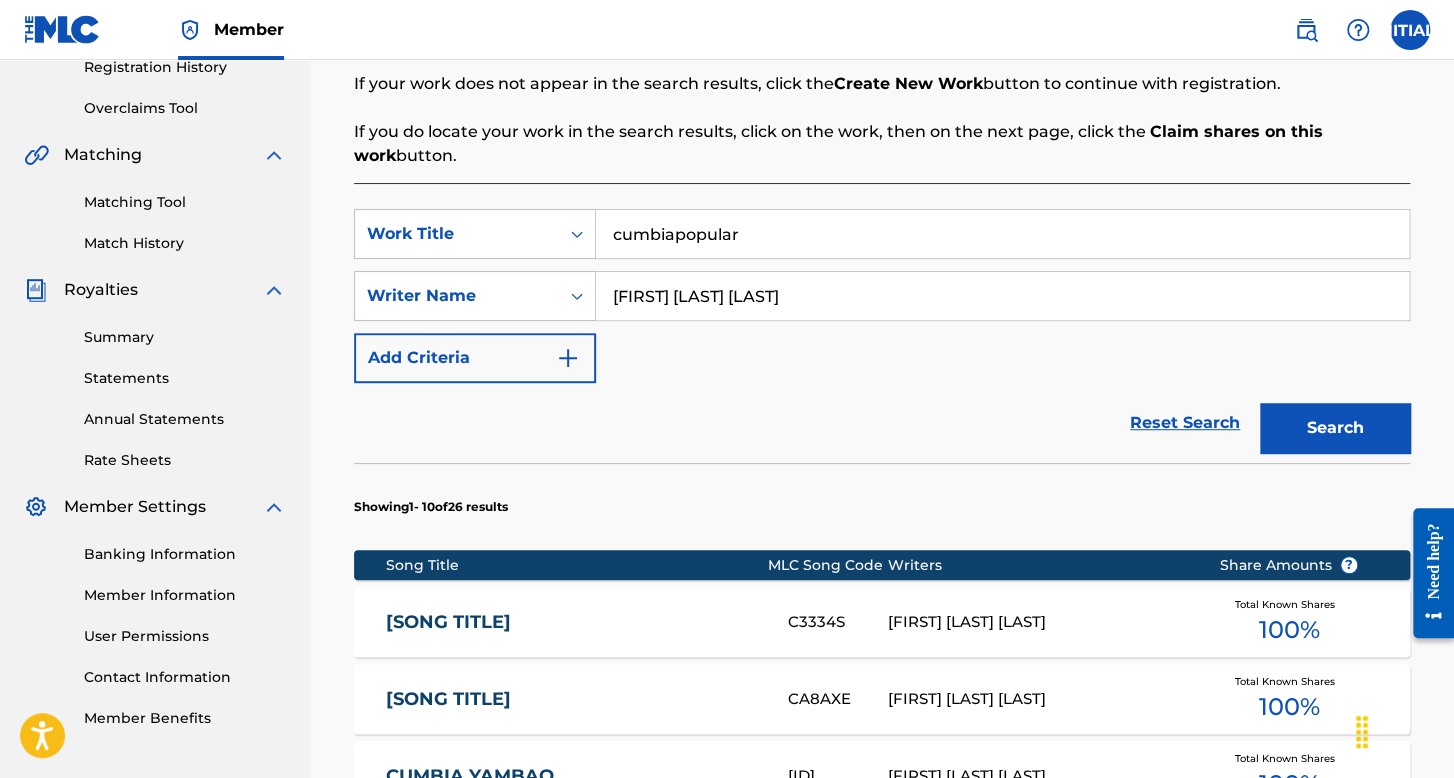 drag, startPoint x: 796, startPoint y: 313, endPoint x: 650, endPoint y: 274, distance: 151.11916 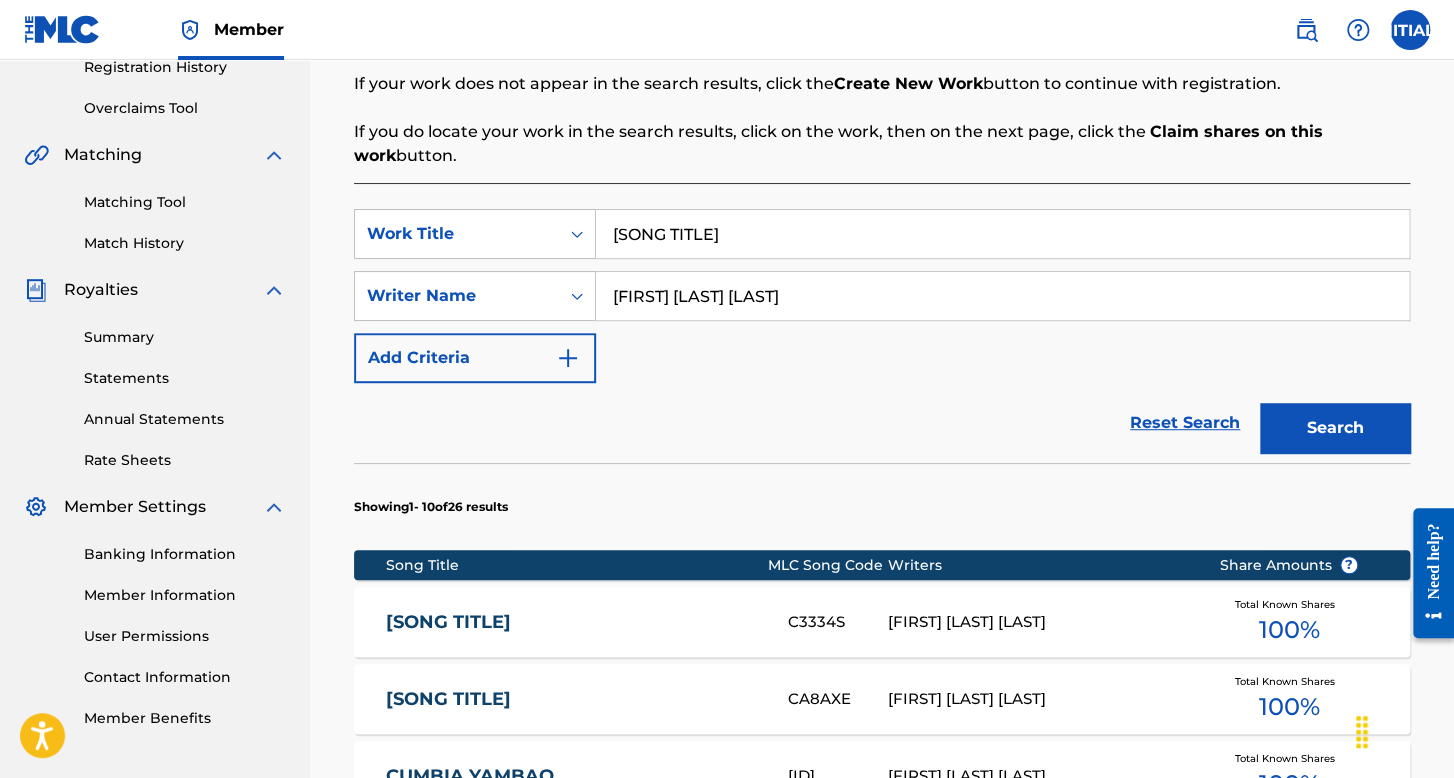 type on "[SONG TITLE]" 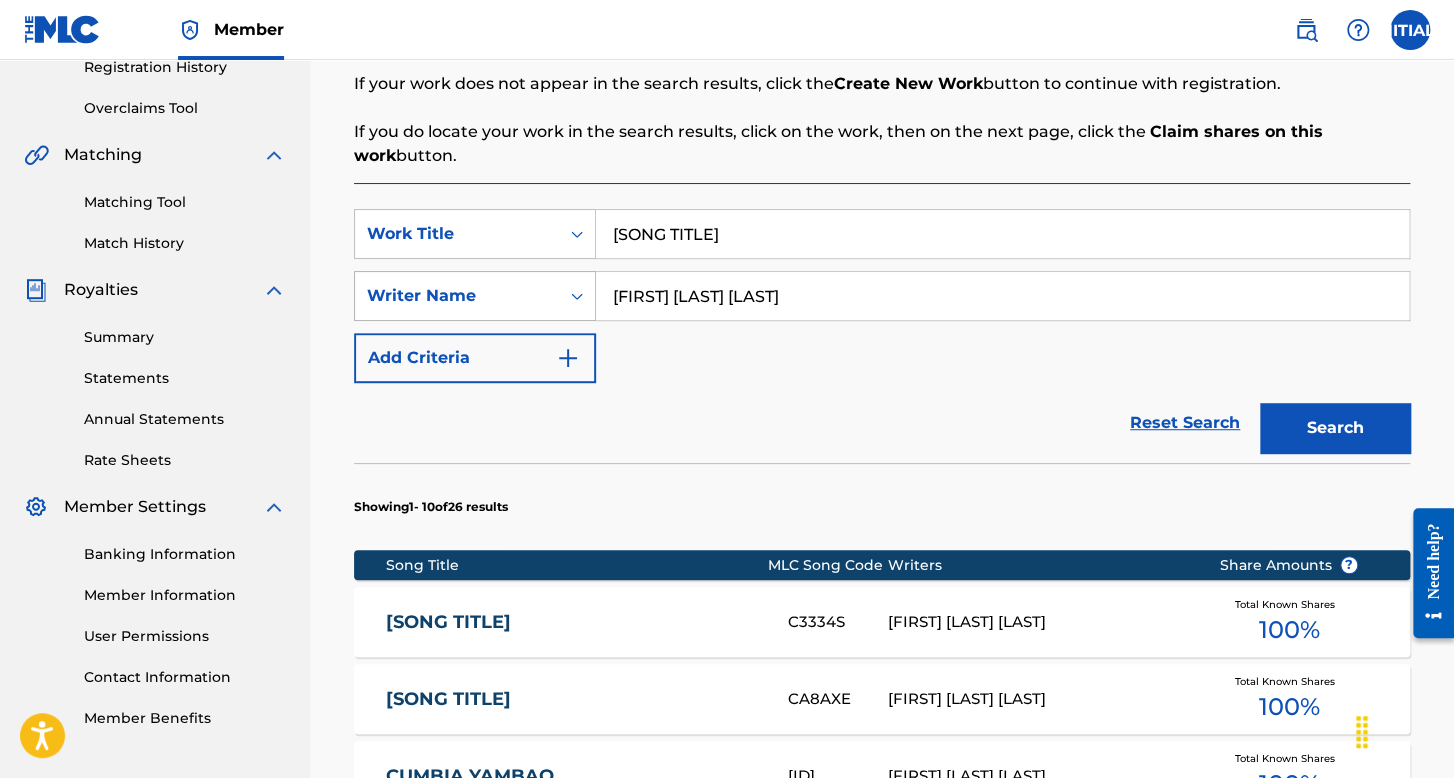 drag, startPoint x: 820, startPoint y: 290, endPoint x: 516, endPoint y: 298, distance: 304.10526 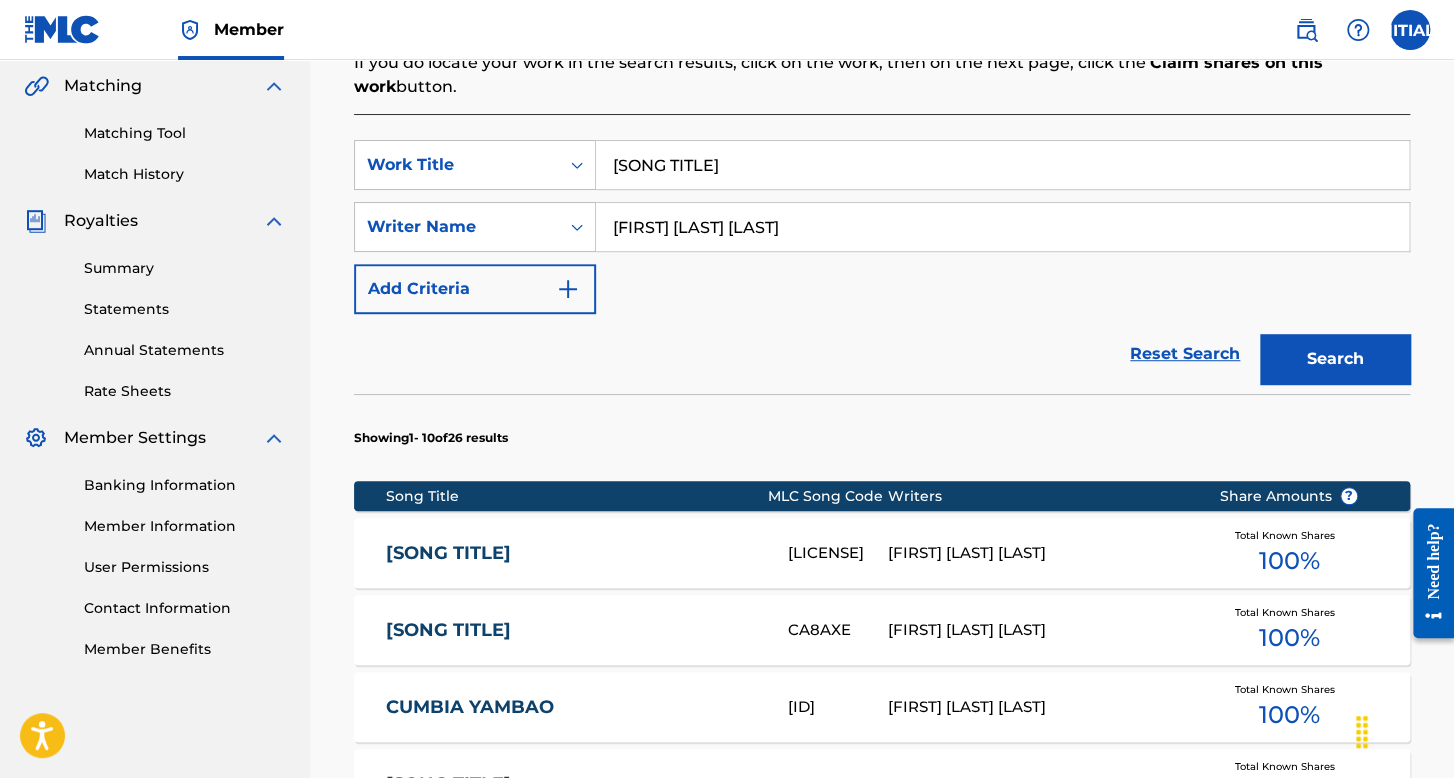 scroll, scrollTop: 491, scrollLeft: 0, axis: vertical 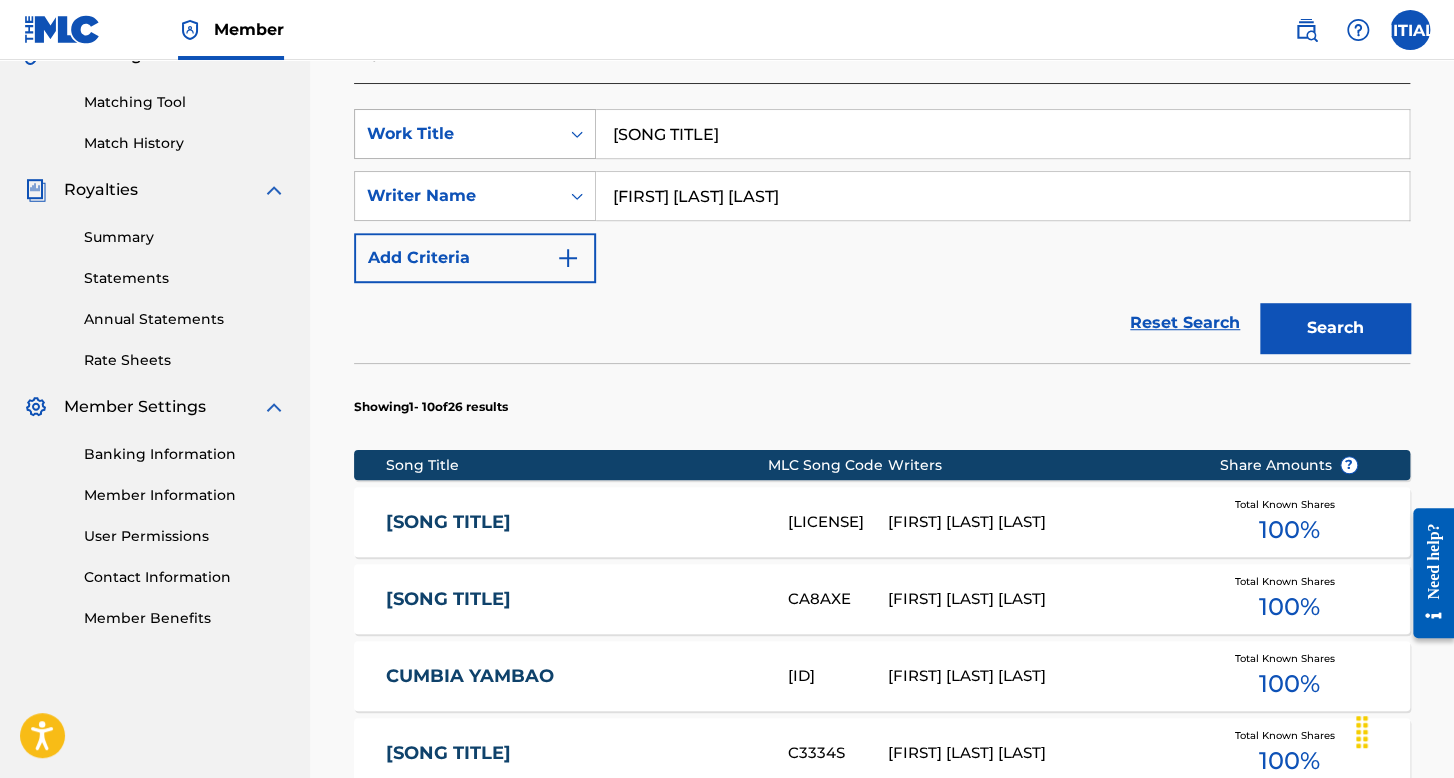 drag, startPoint x: 779, startPoint y: 131, endPoint x: 542, endPoint y: 145, distance: 237.41315 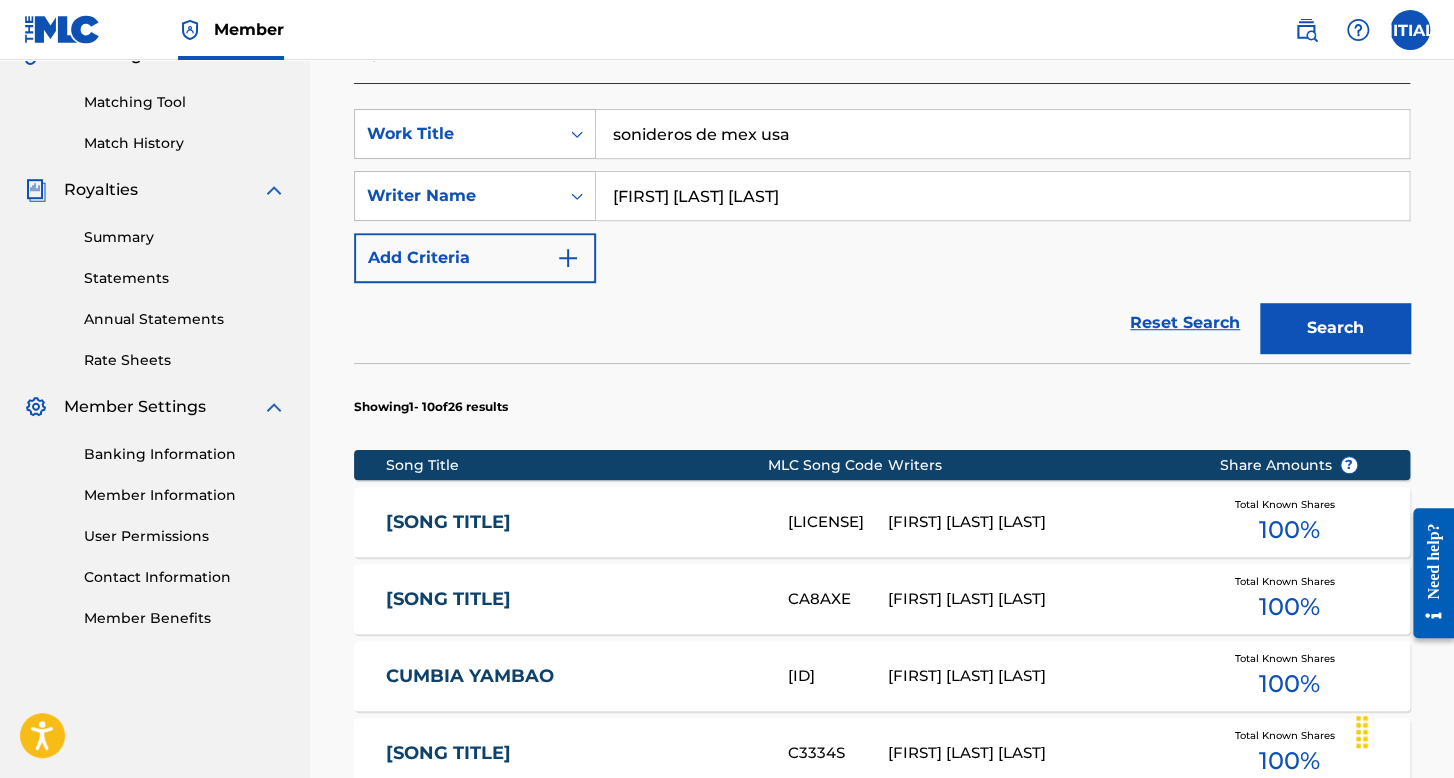 type on "sonideros de mex usa" 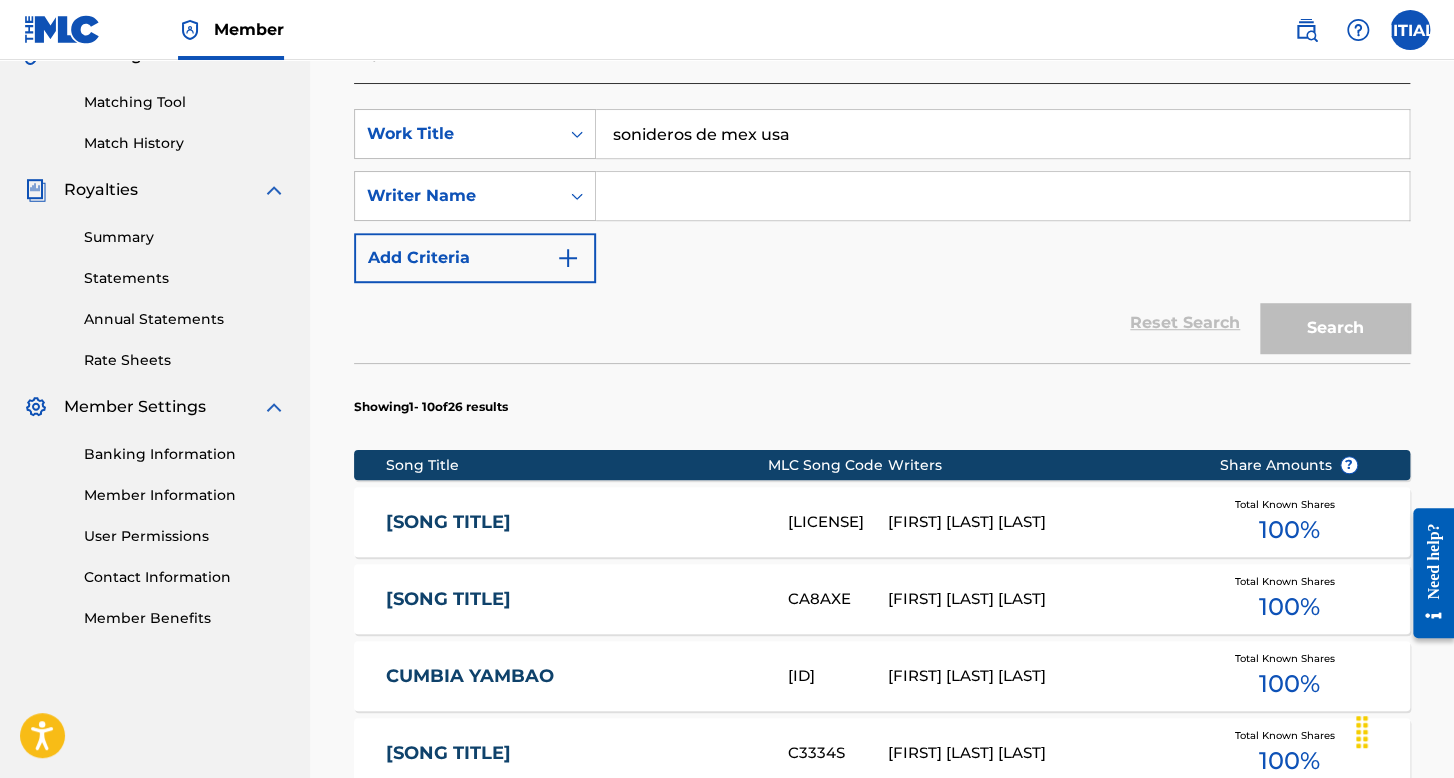 type 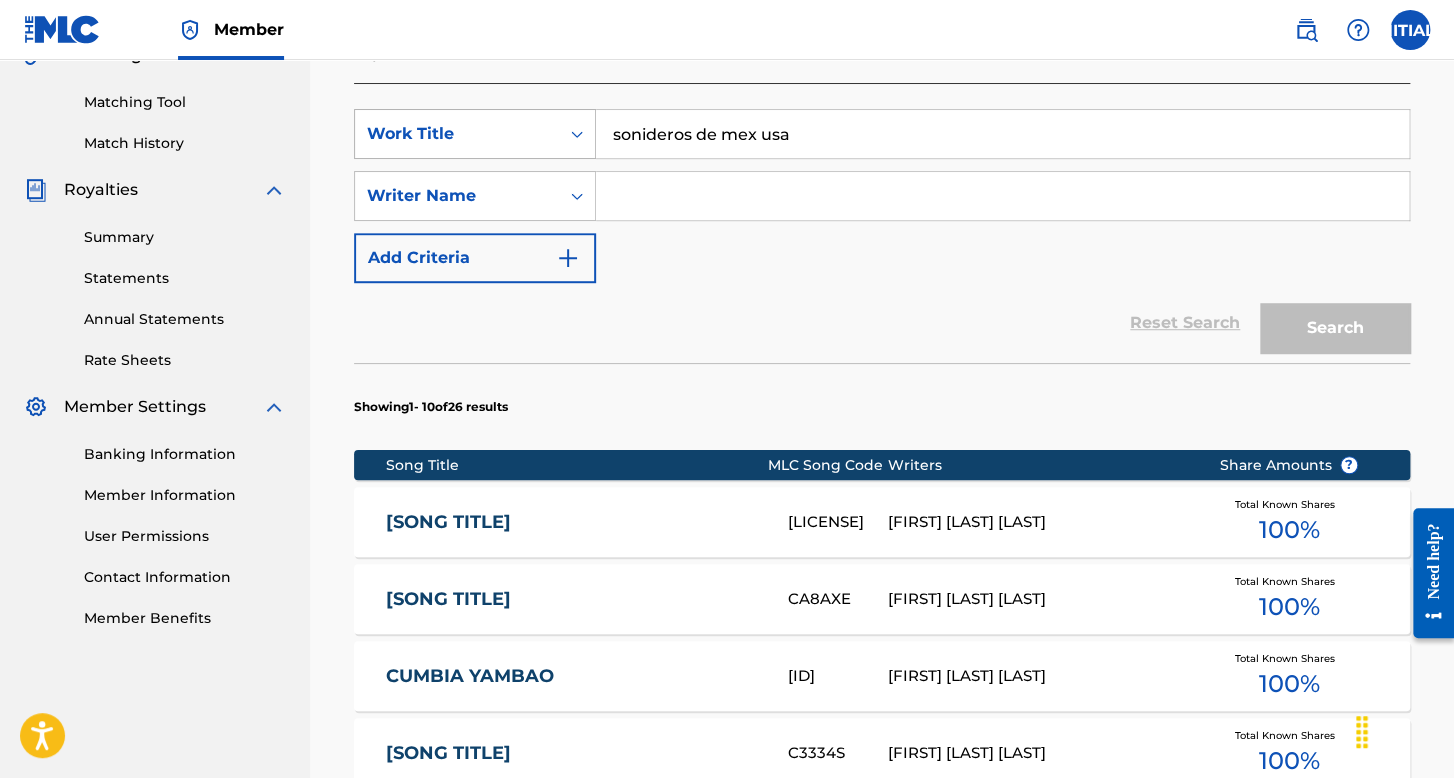drag, startPoint x: 893, startPoint y: 128, endPoint x: 540, endPoint y: 140, distance: 353.20392 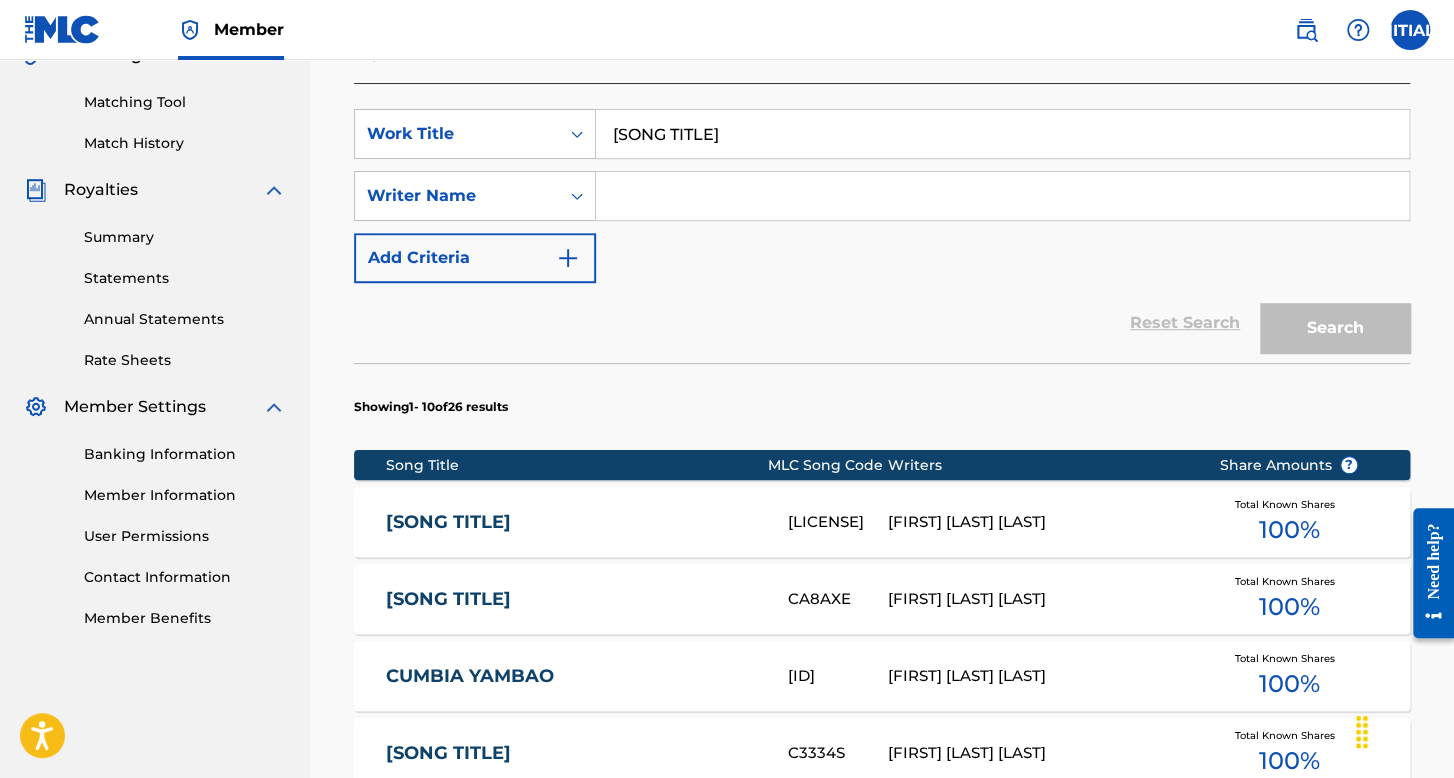 type on "[SONG TITLE]" 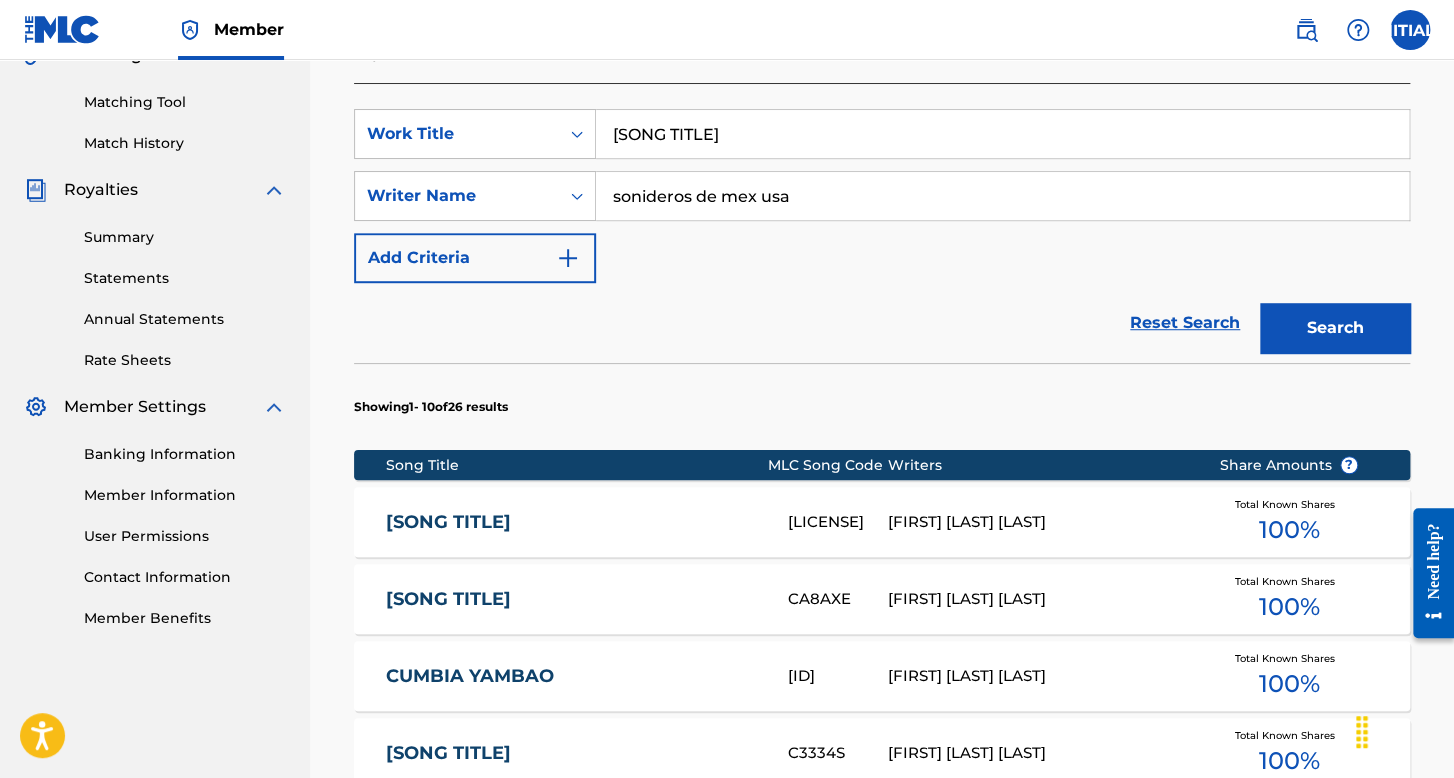 type on "sonideros de mex usa" 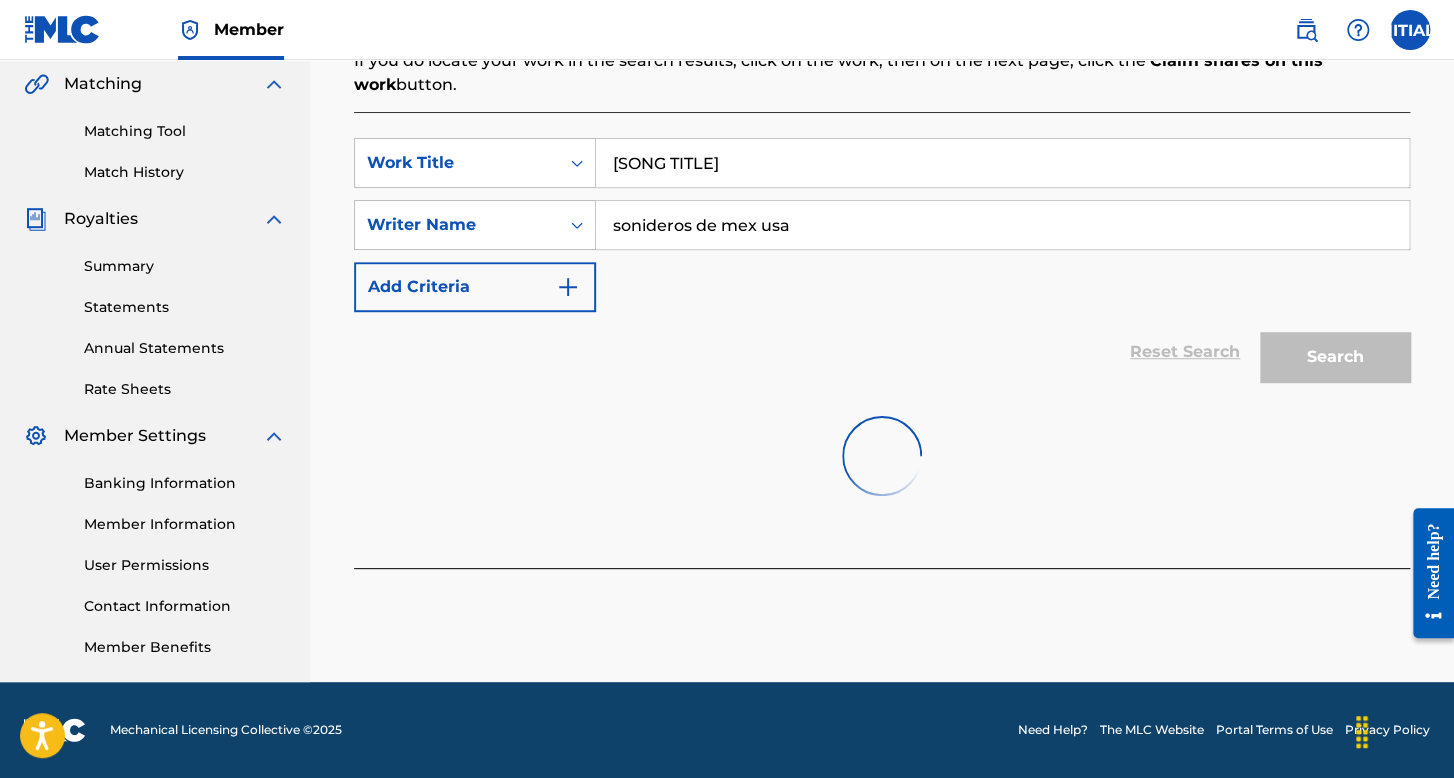 scroll, scrollTop: 491, scrollLeft: 0, axis: vertical 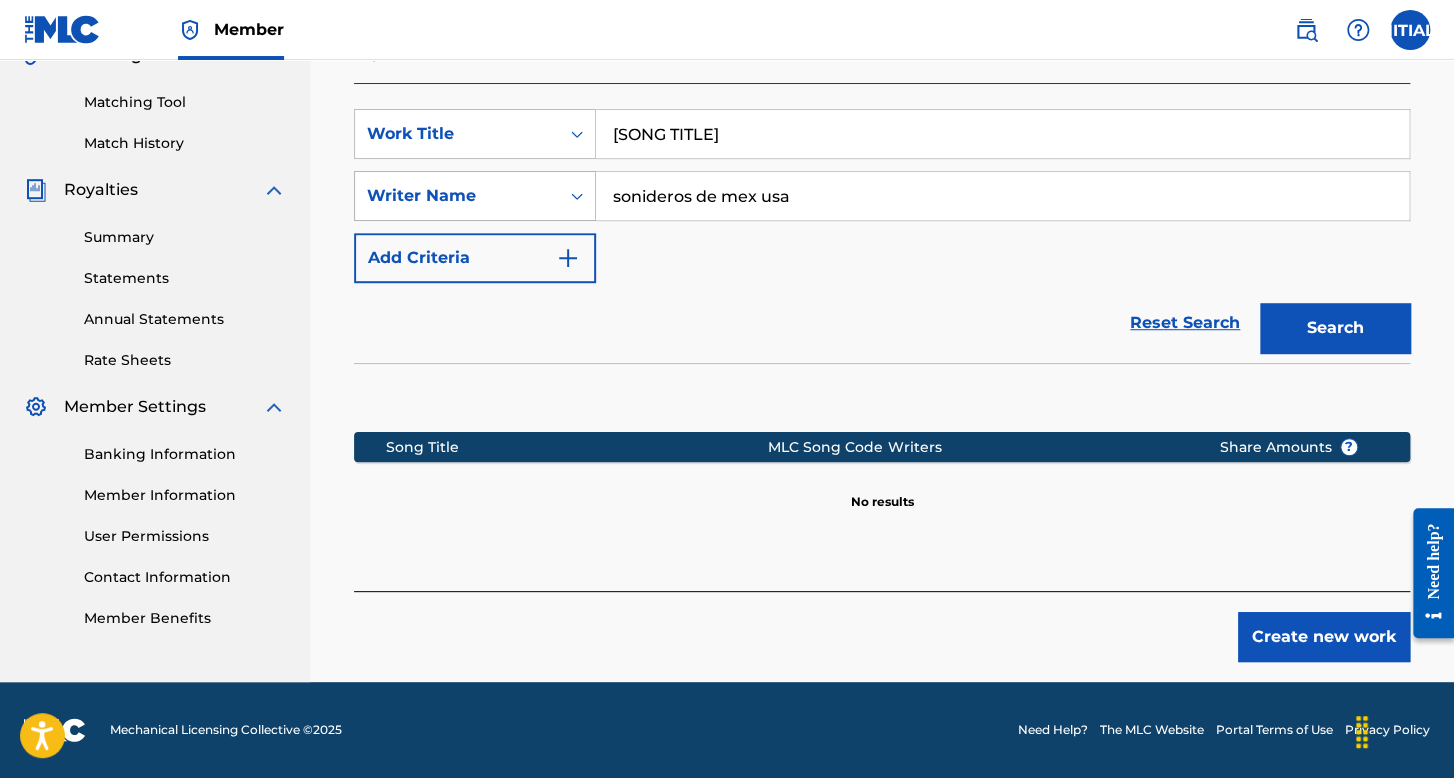 drag, startPoint x: 844, startPoint y: 209, endPoint x: 532, endPoint y: 208, distance: 312.00162 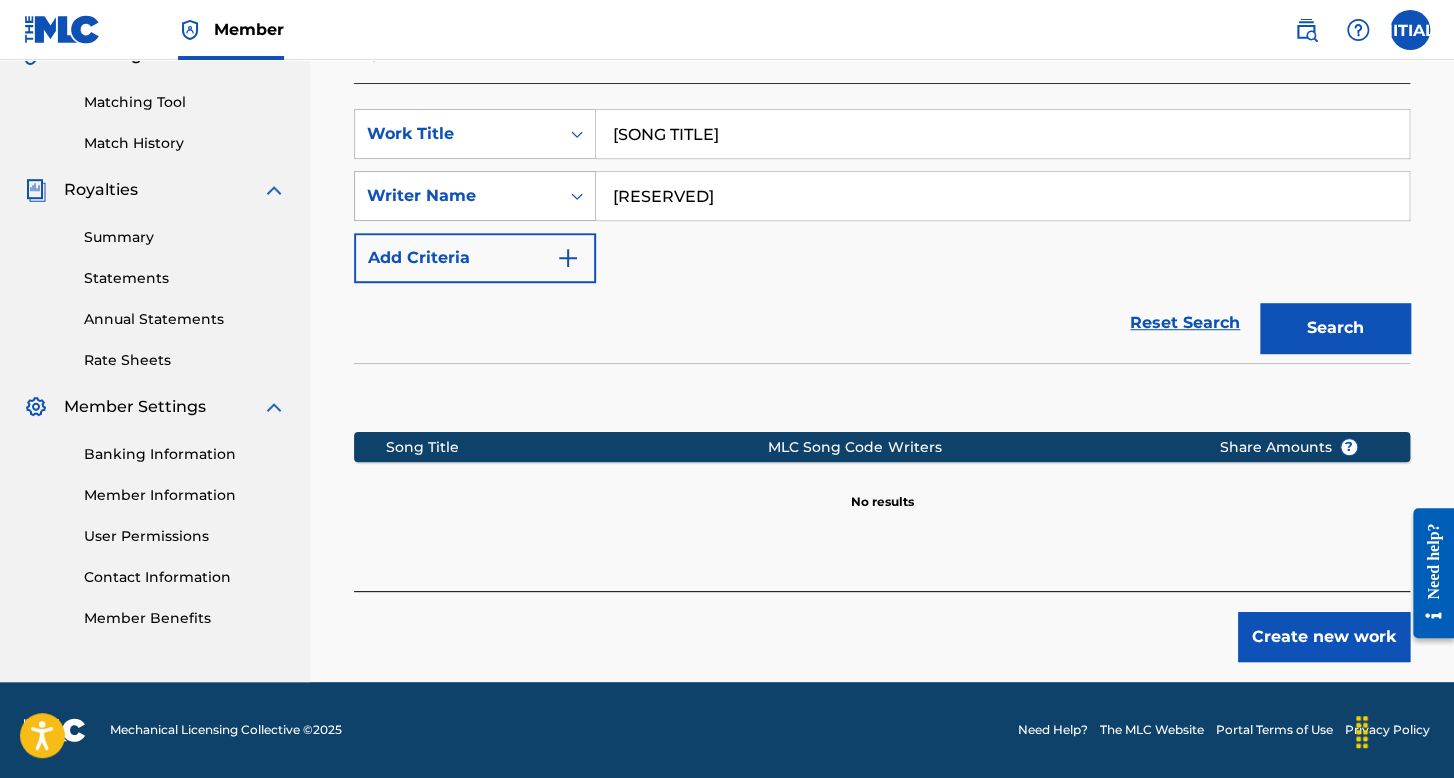 type on "[RESERVED]" 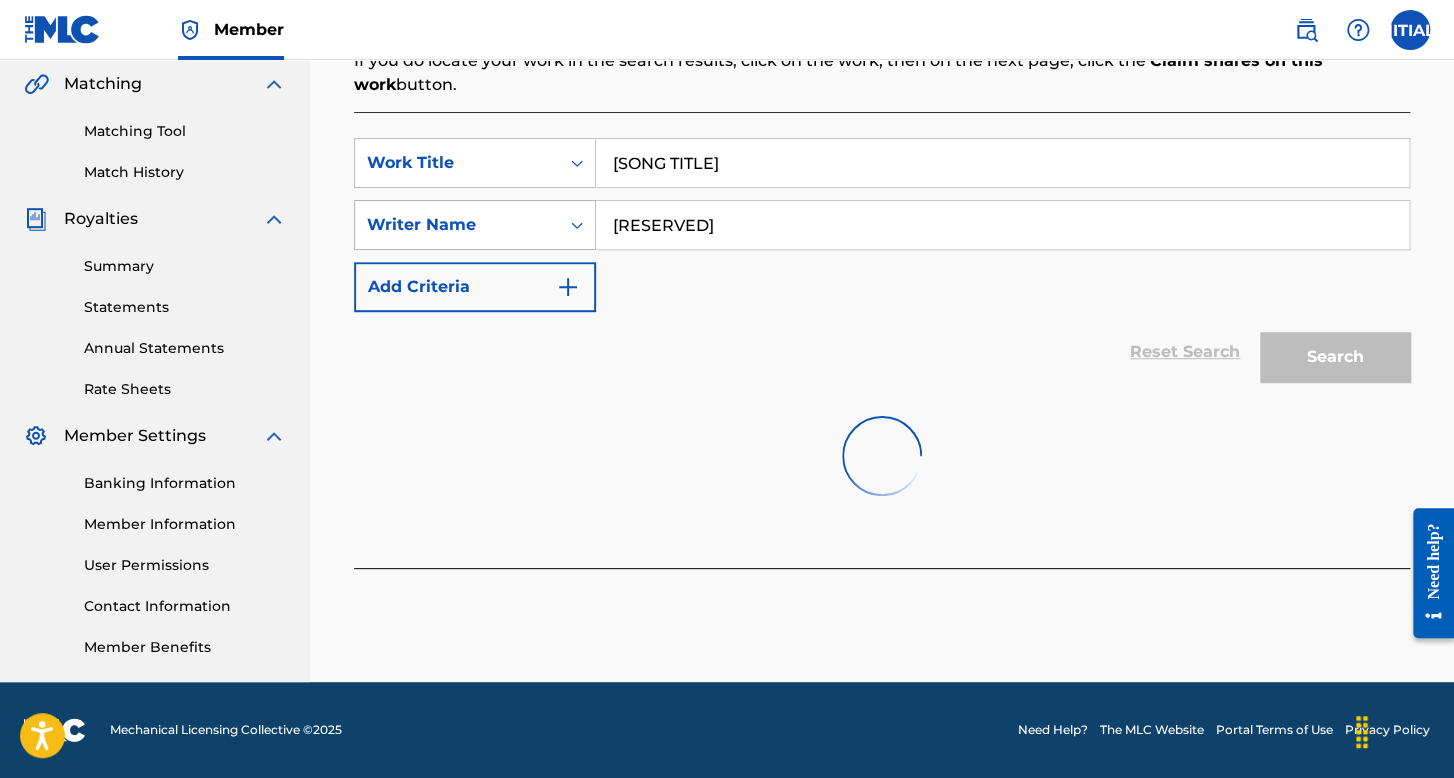 scroll, scrollTop: 491, scrollLeft: 0, axis: vertical 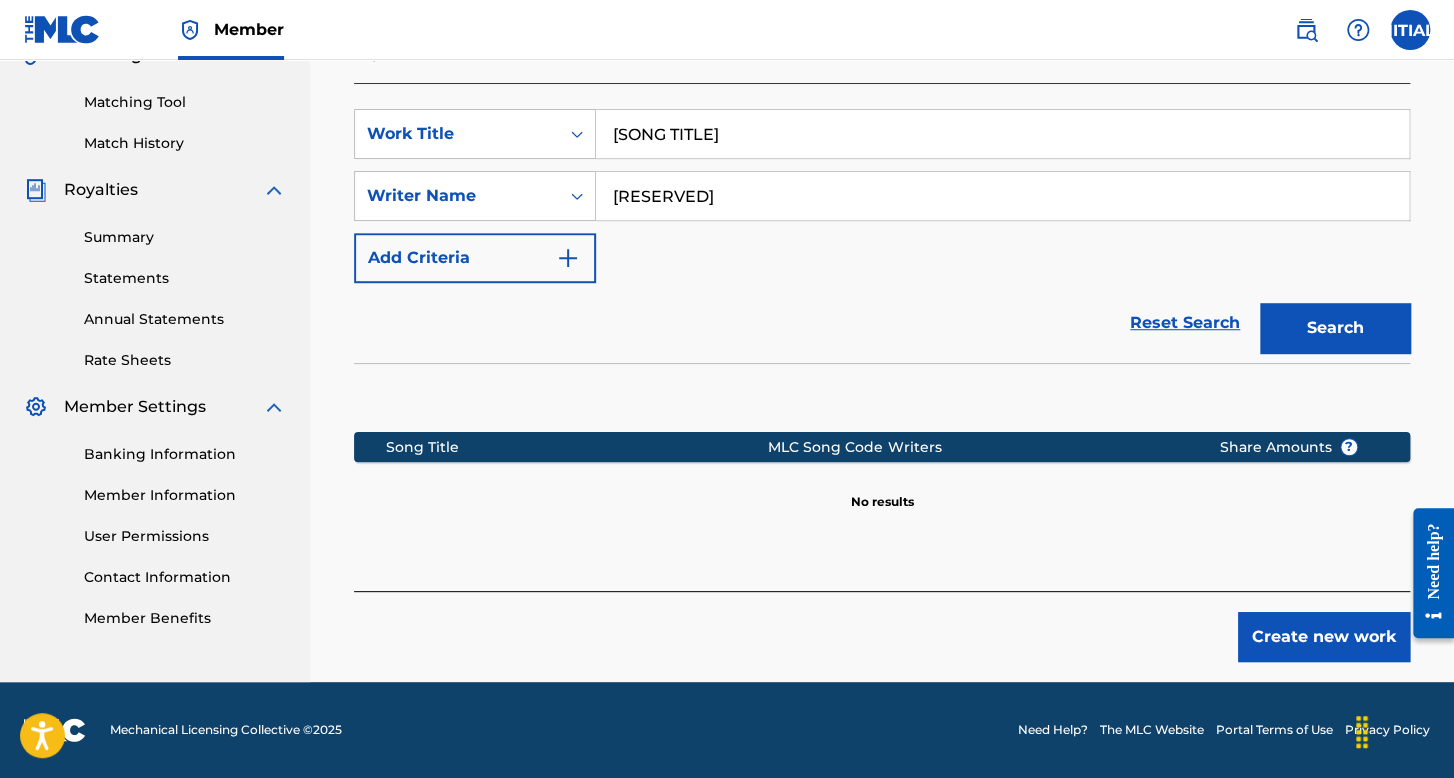 click on "[SONG TITLE]" at bounding box center [1002, 134] 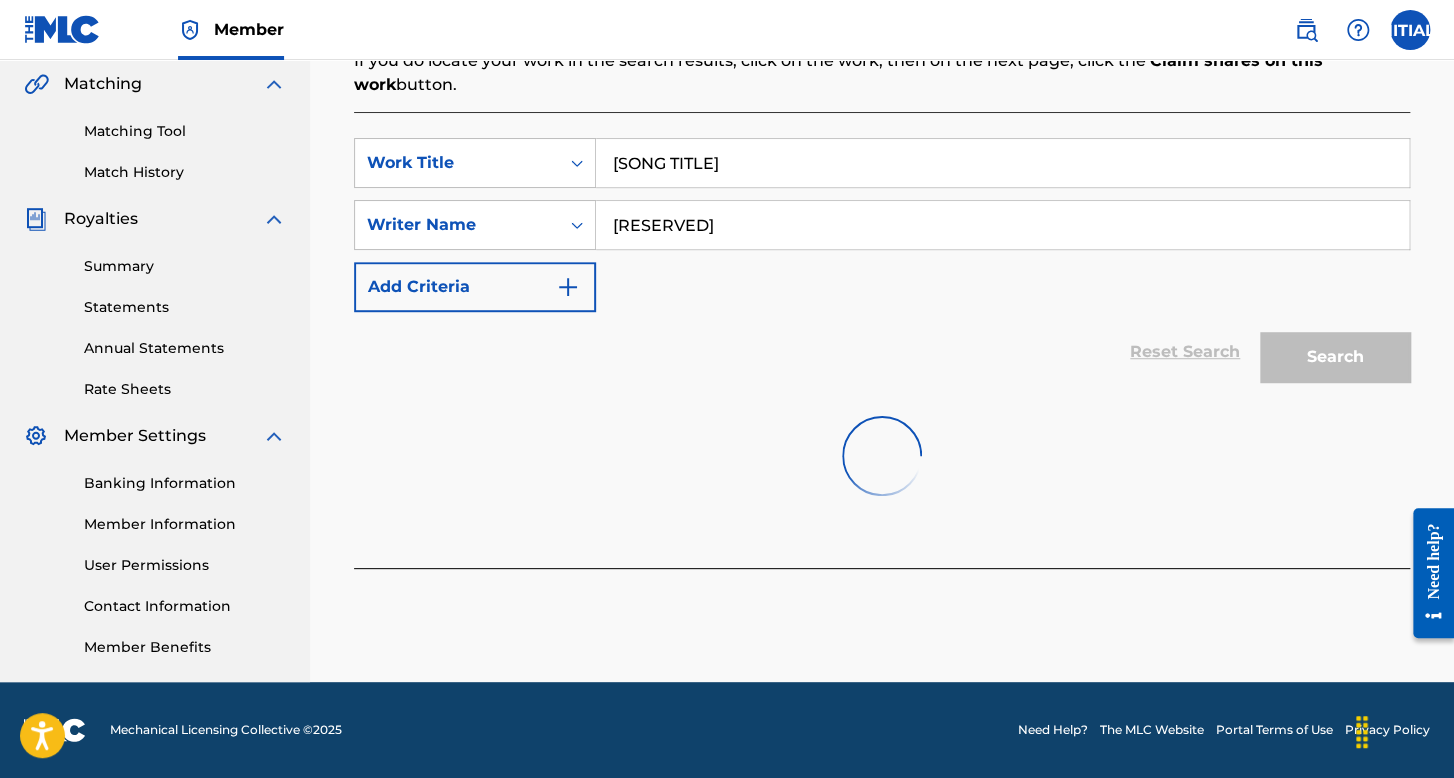scroll, scrollTop: 491, scrollLeft: 0, axis: vertical 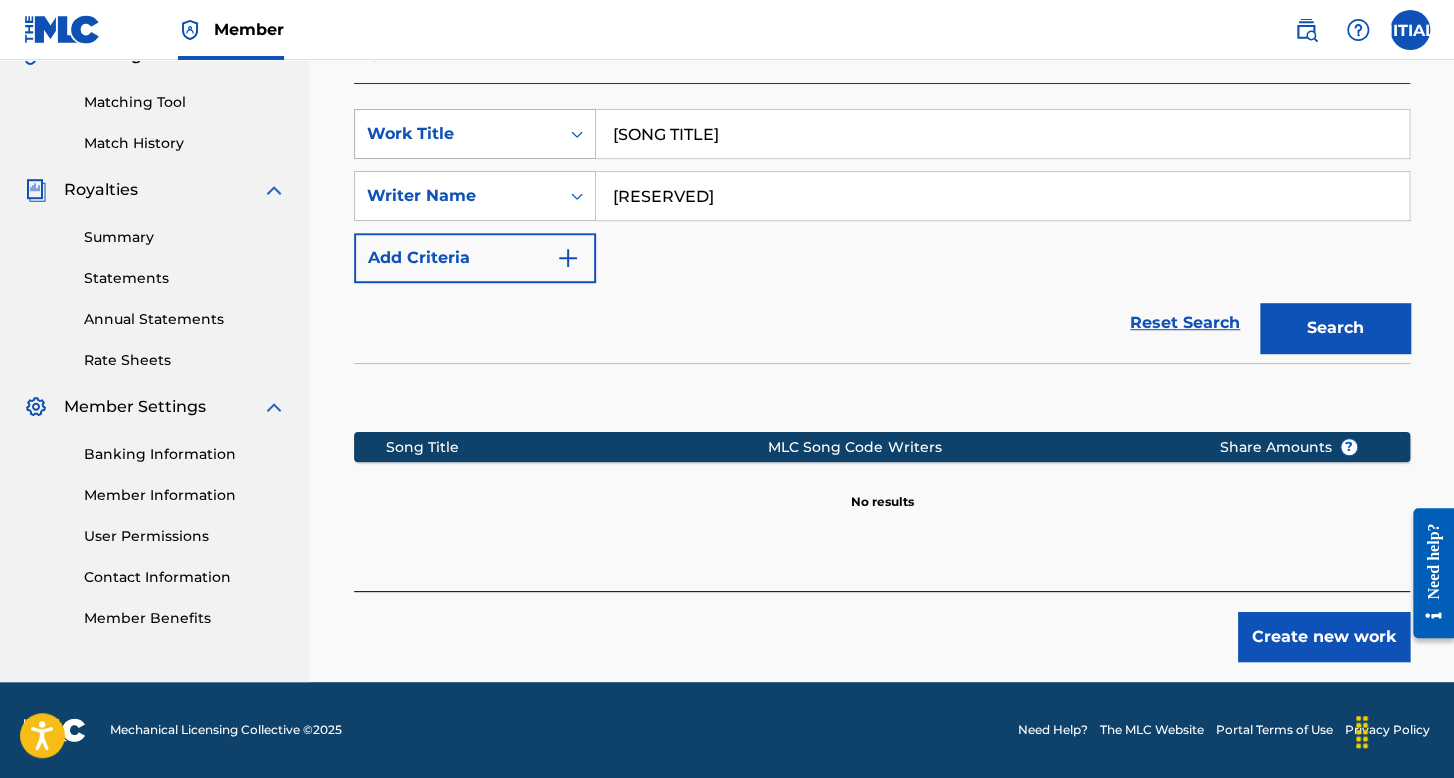 click on "Work Title [SONG TITLE]" at bounding box center [882, 134] 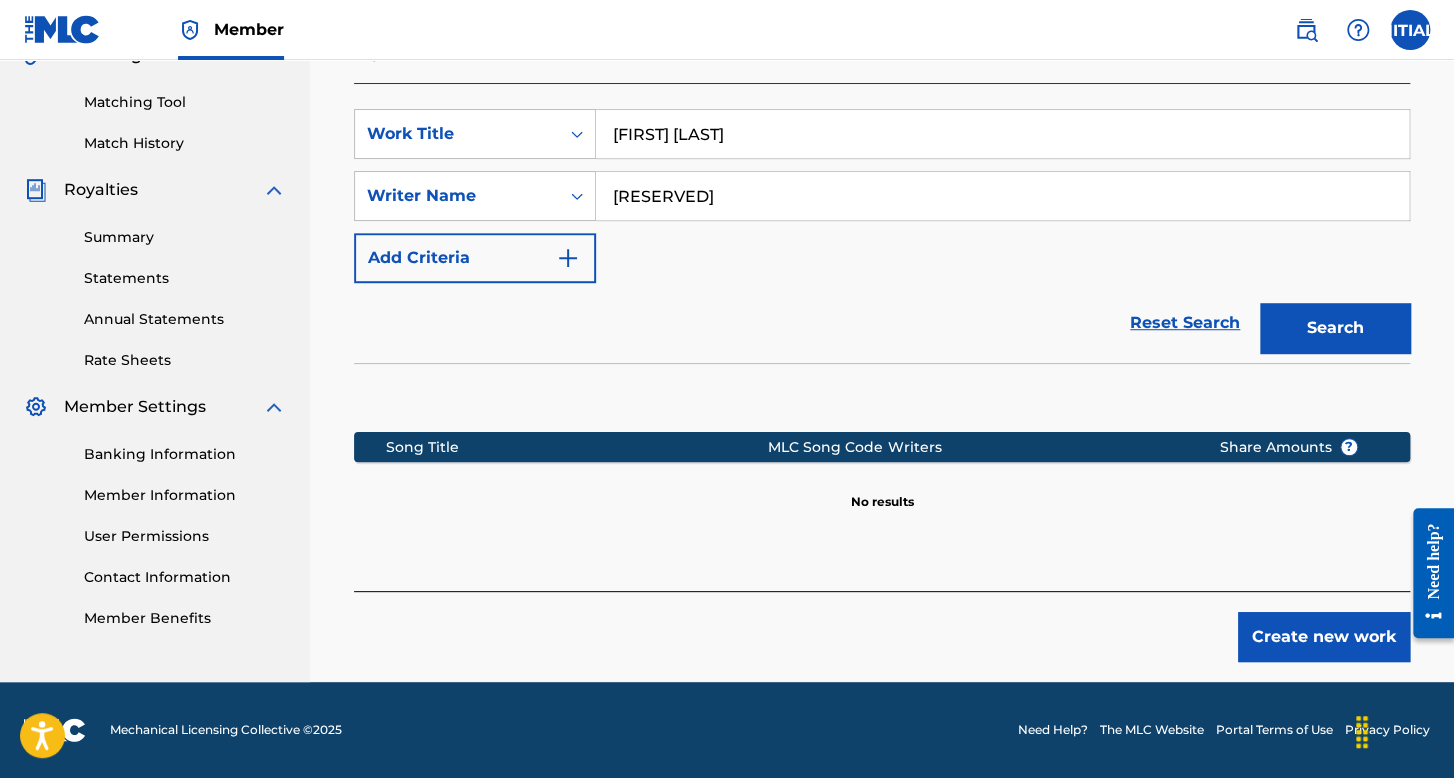 type on "[FIRST] [LAST]" 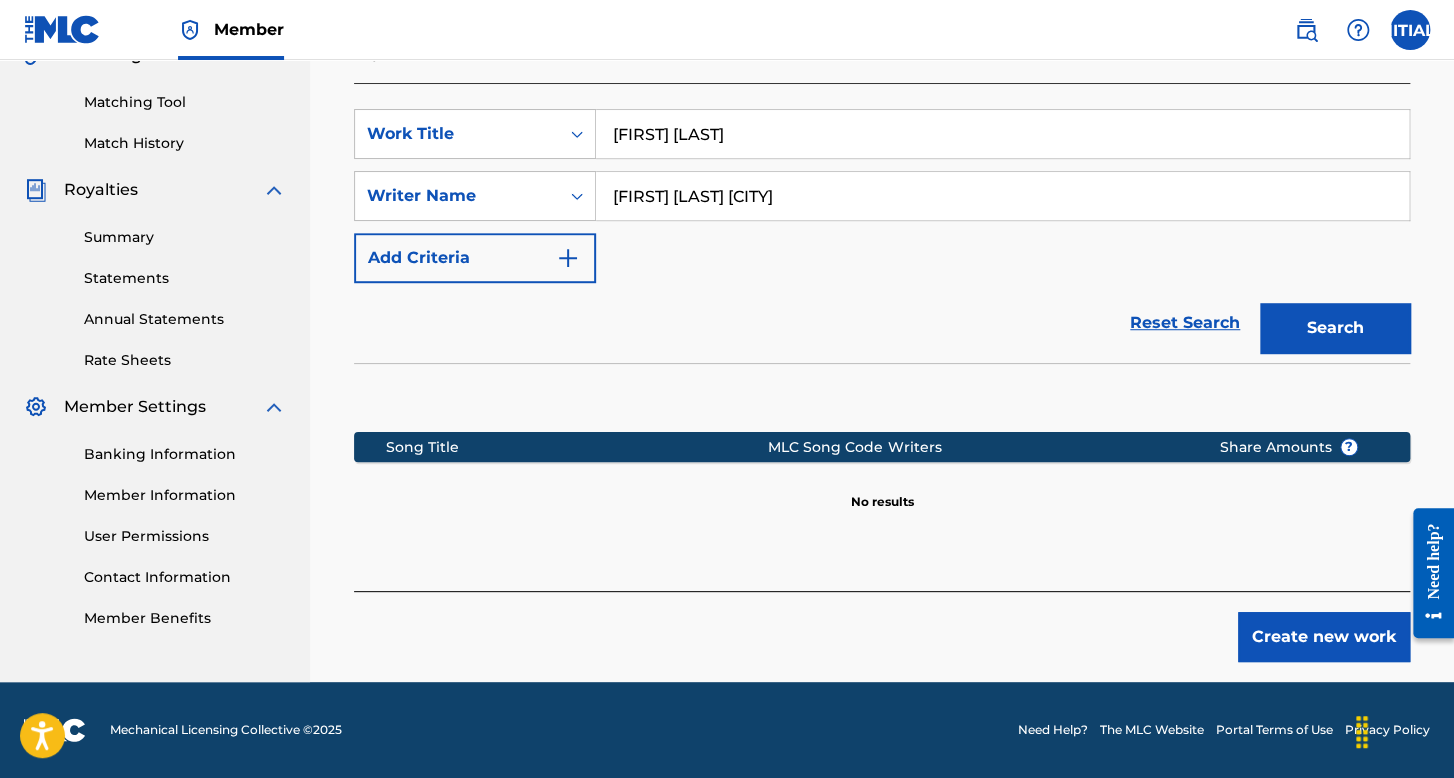 type on "[FIRST] [LAST] [CITY]" 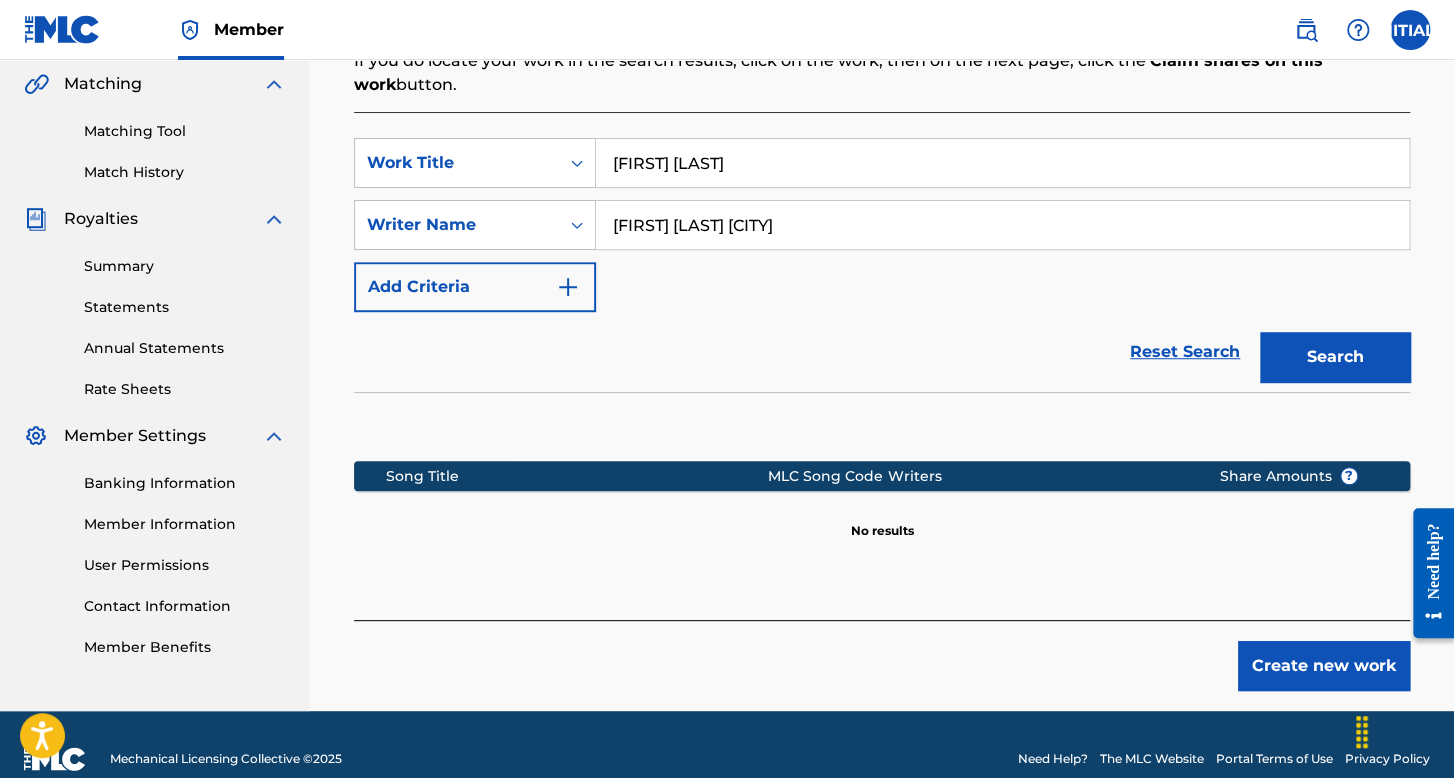 scroll, scrollTop: 491, scrollLeft: 0, axis: vertical 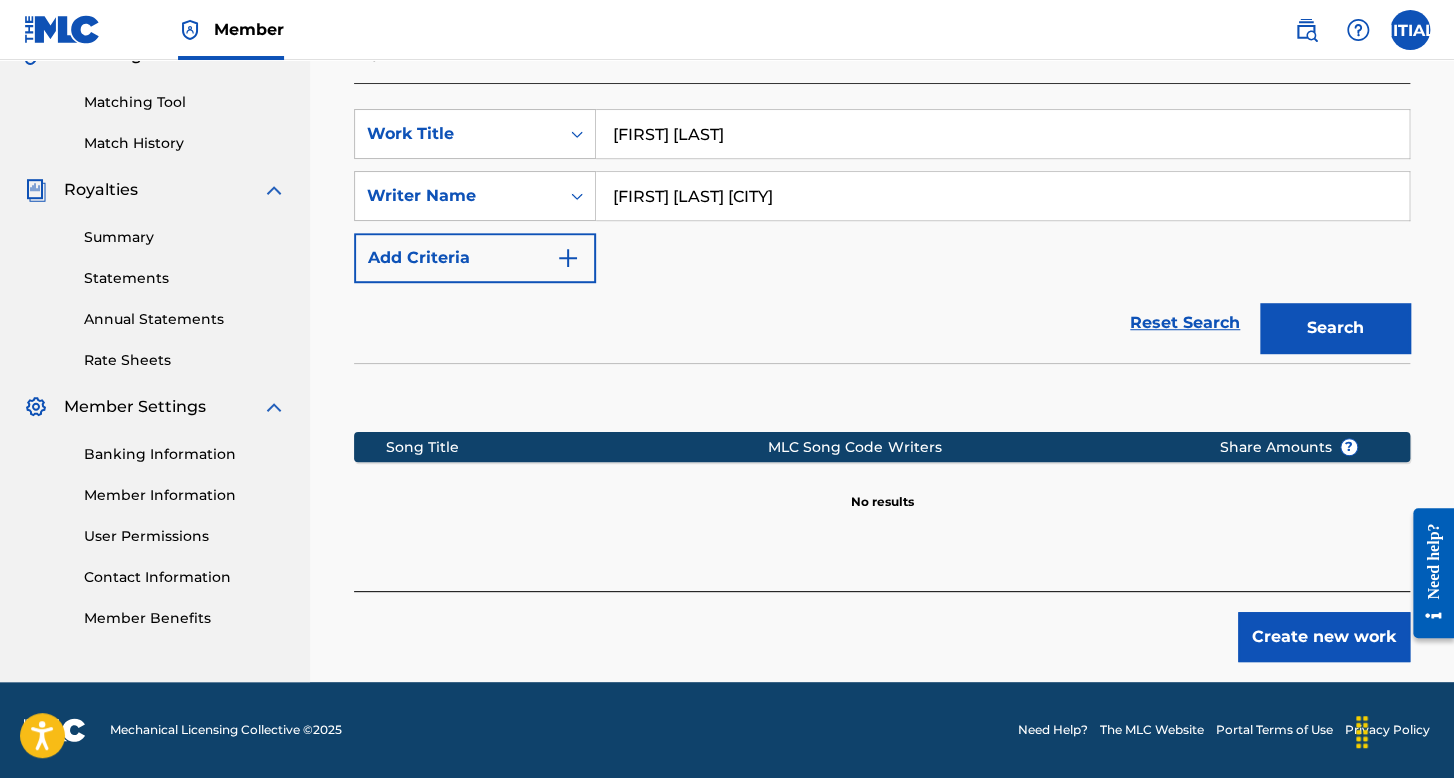 drag, startPoint x: 699, startPoint y: 137, endPoint x: 804, endPoint y: 129, distance: 105.30432 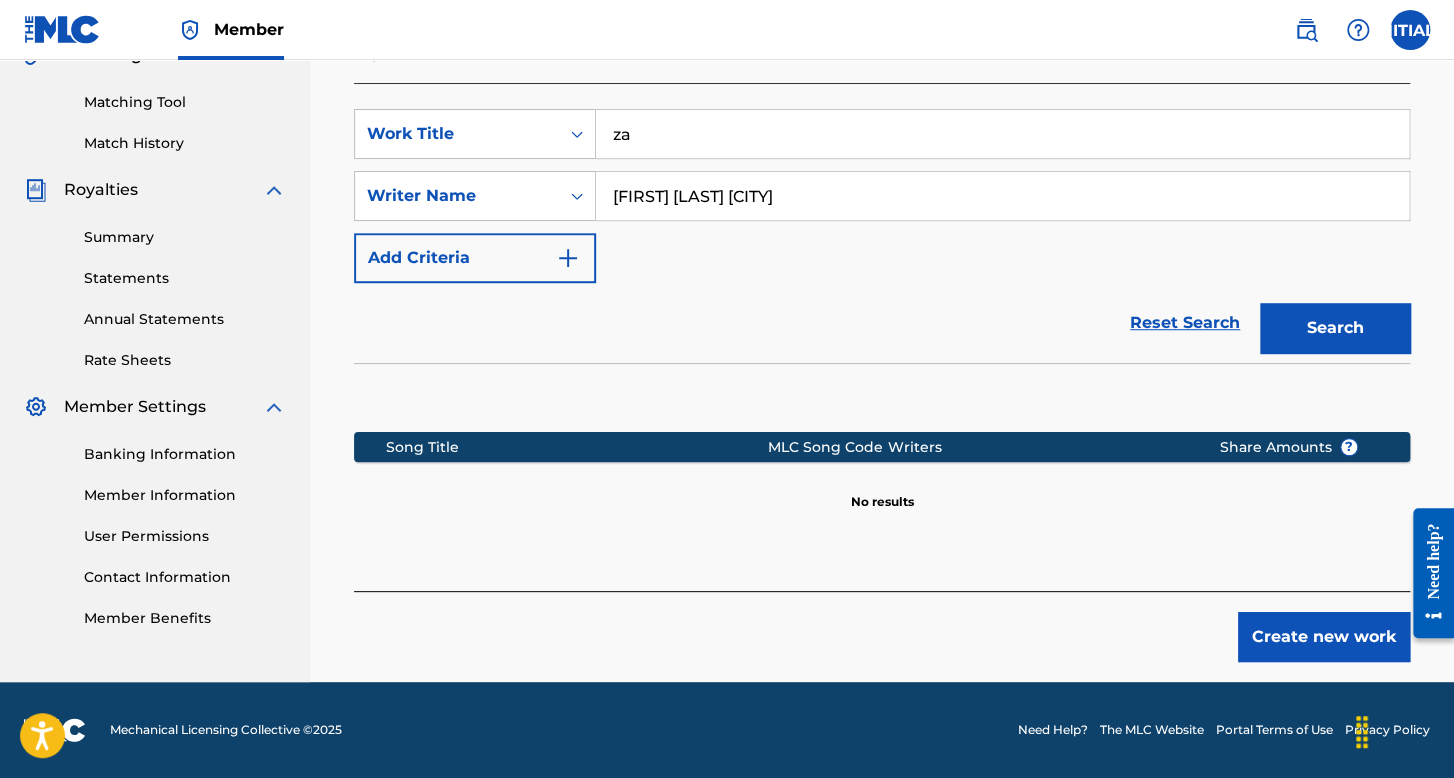 type on "z" 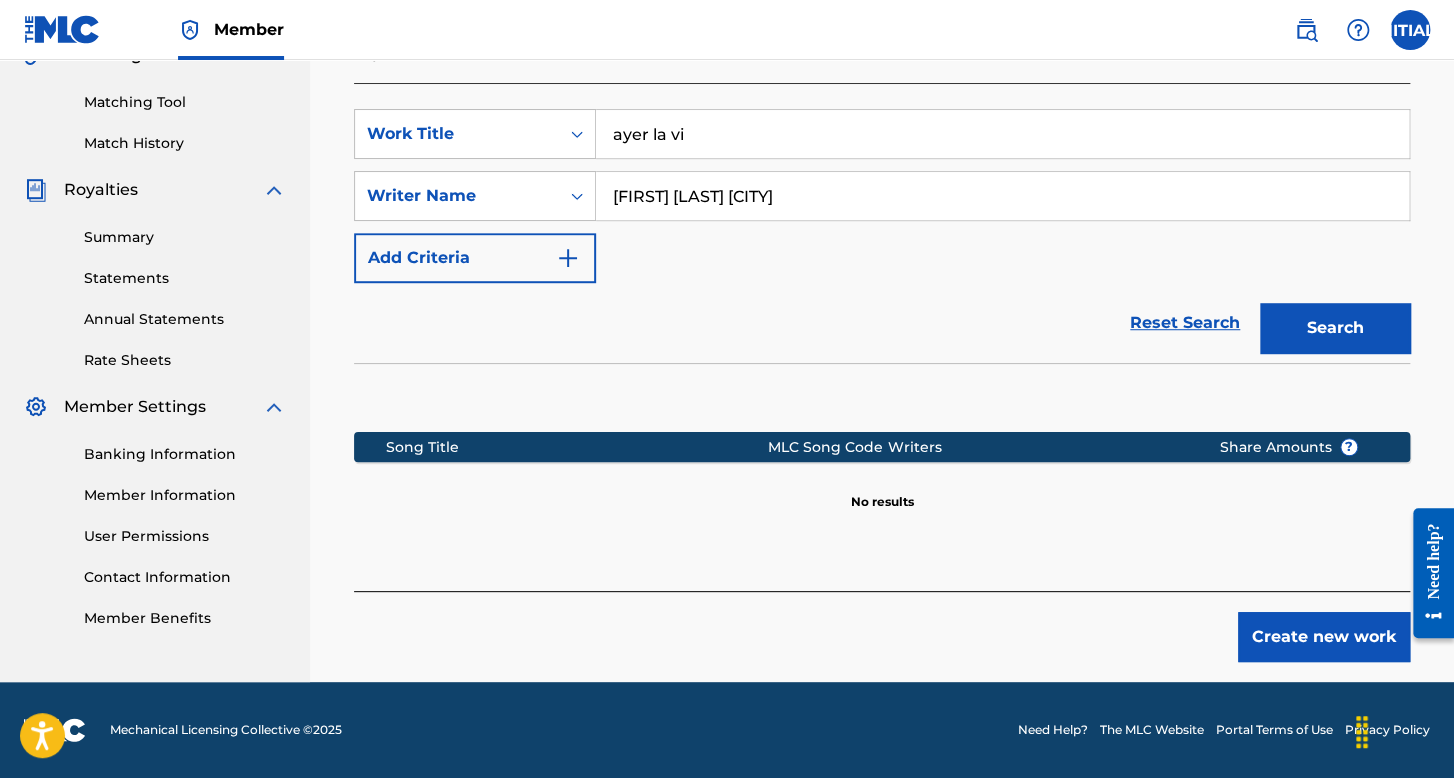type on "ayer la vi" 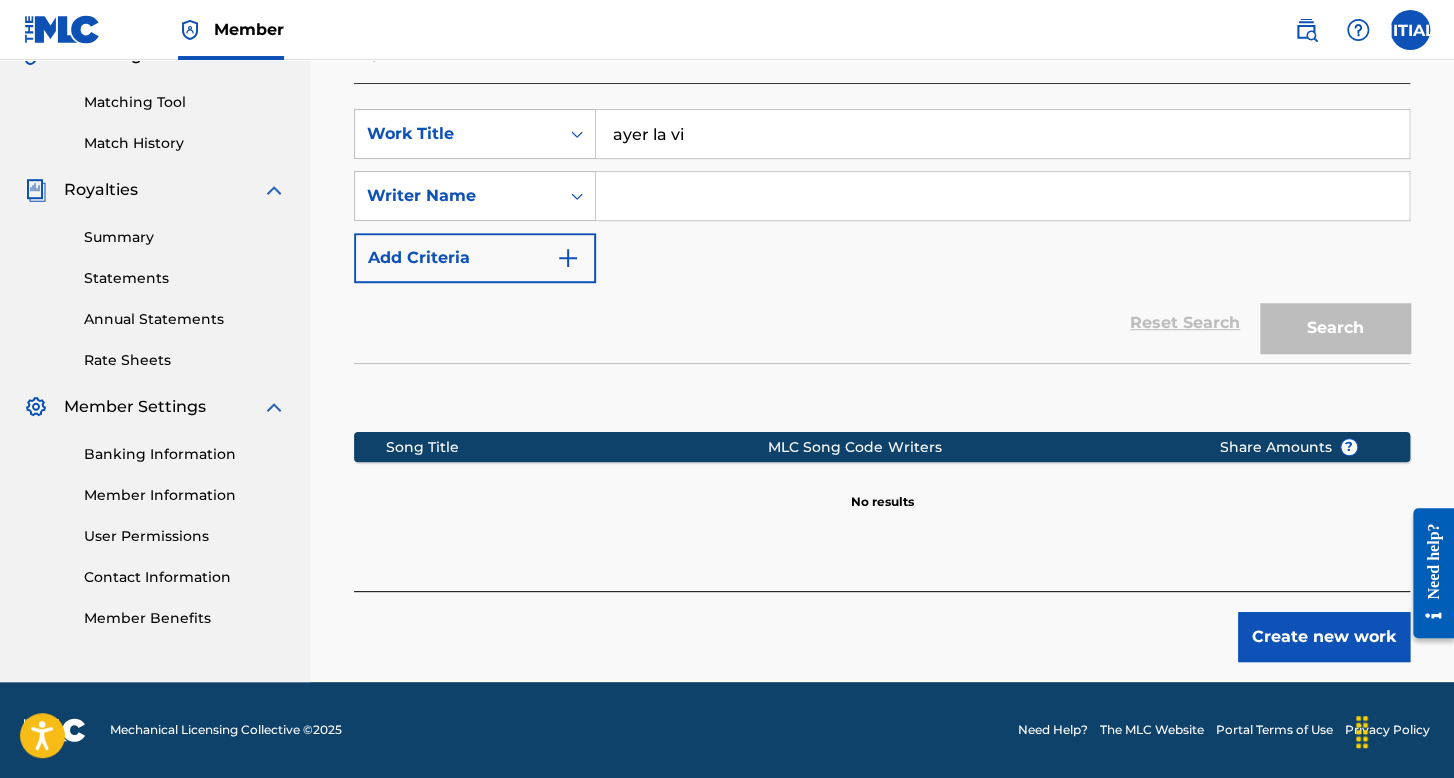 type 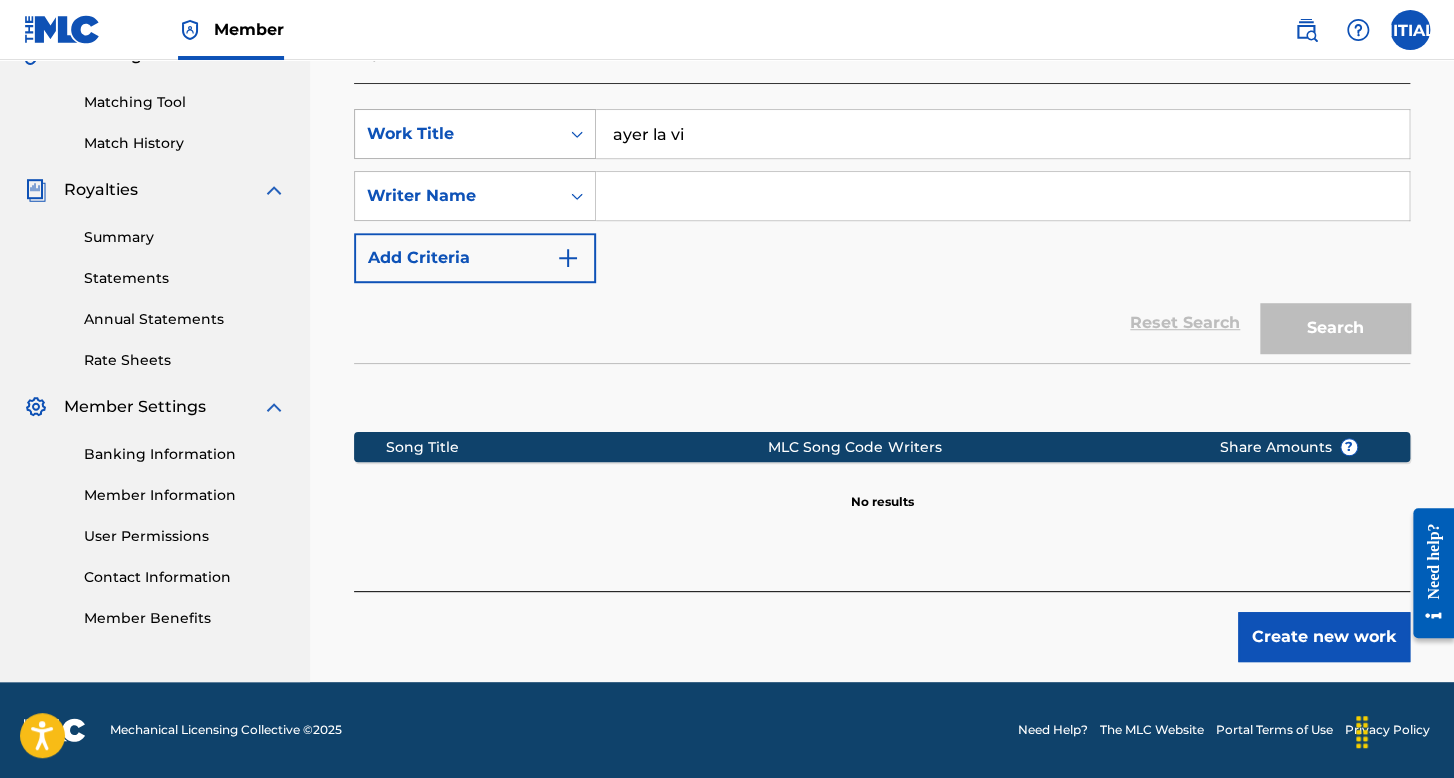 drag, startPoint x: 708, startPoint y: 144, endPoint x: 573, endPoint y: 137, distance: 135.18137 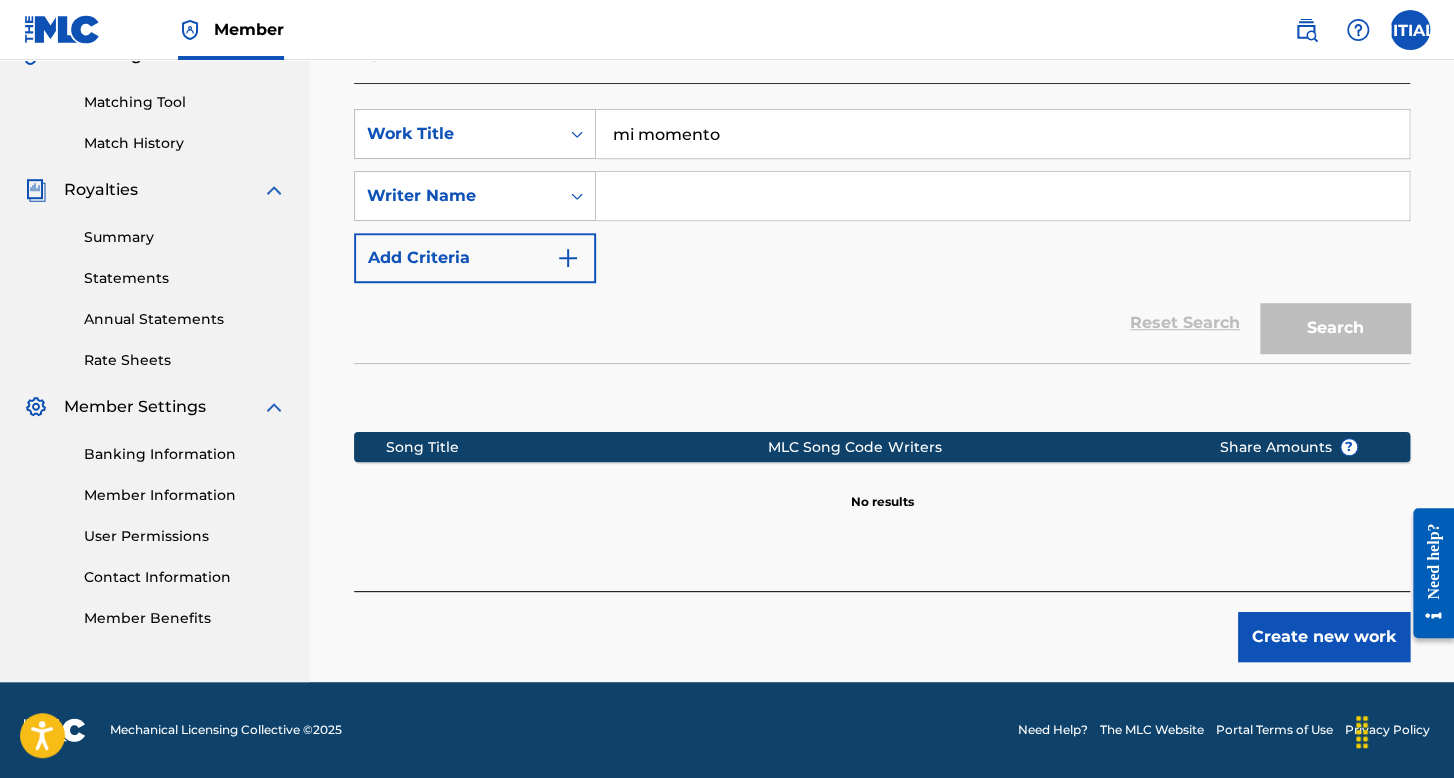 type on "mi momento" 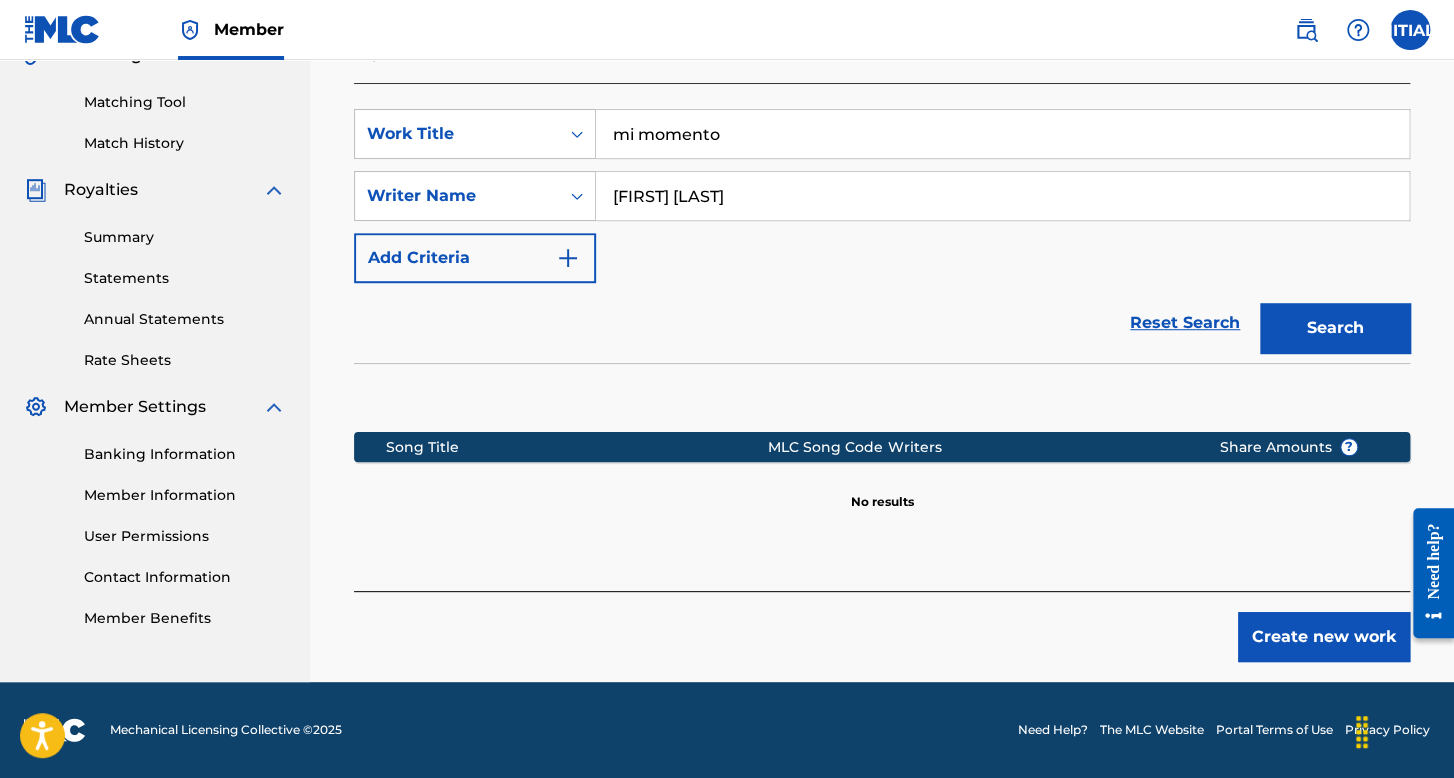type on "[FIRST] [LAST]" 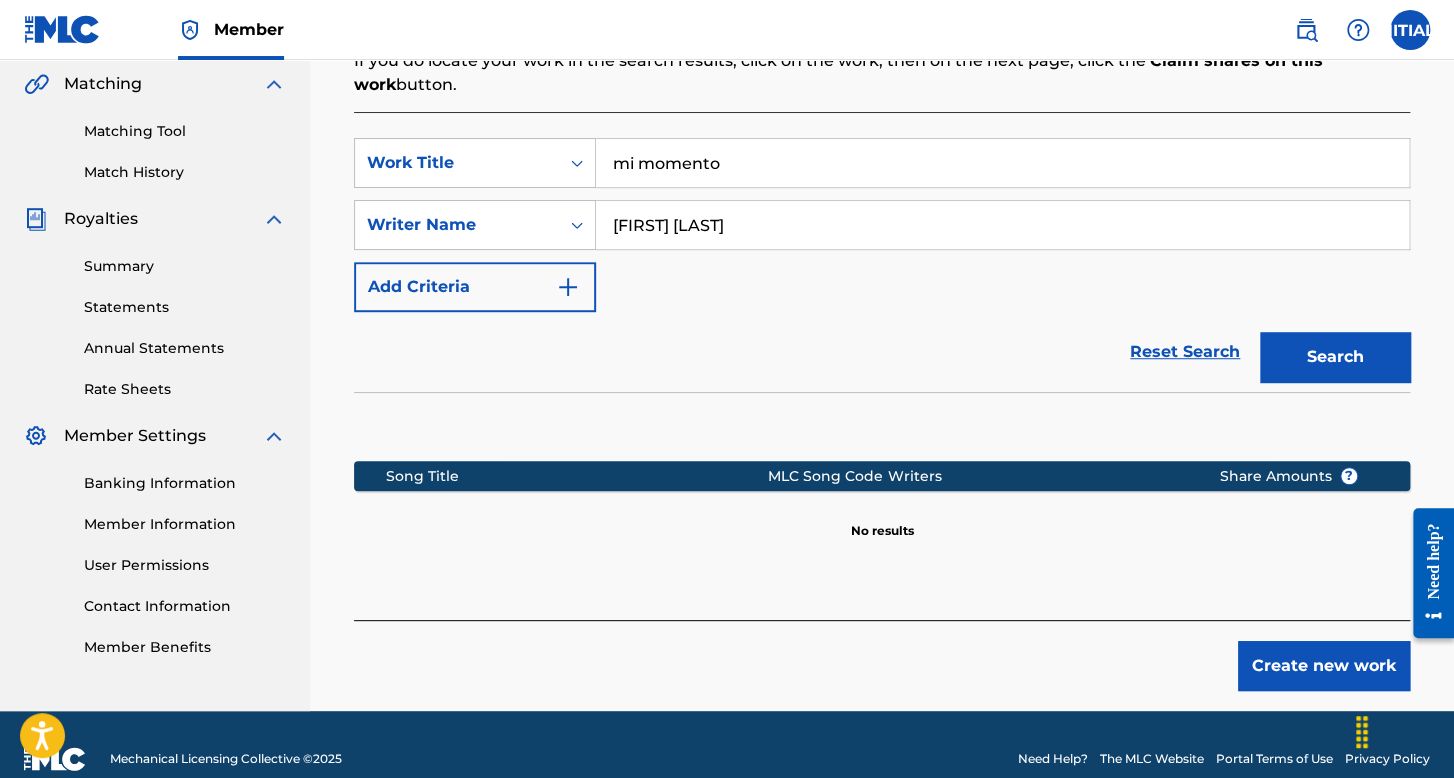 scroll, scrollTop: 491, scrollLeft: 0, axis: vertical 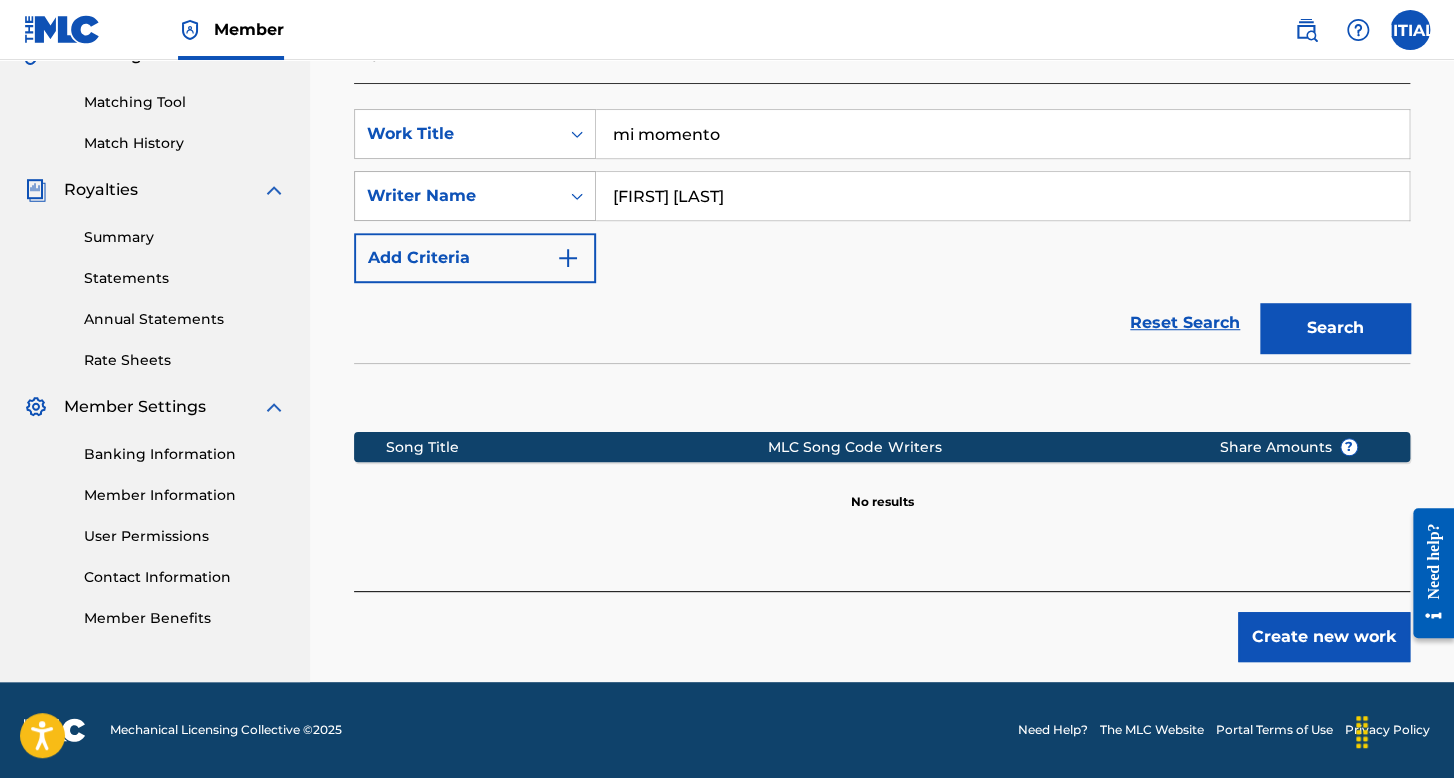 drag, startPoint x: 811, startPoint y: 201, endPoint x: 452, endPoint y: 196, distance: 359.03482 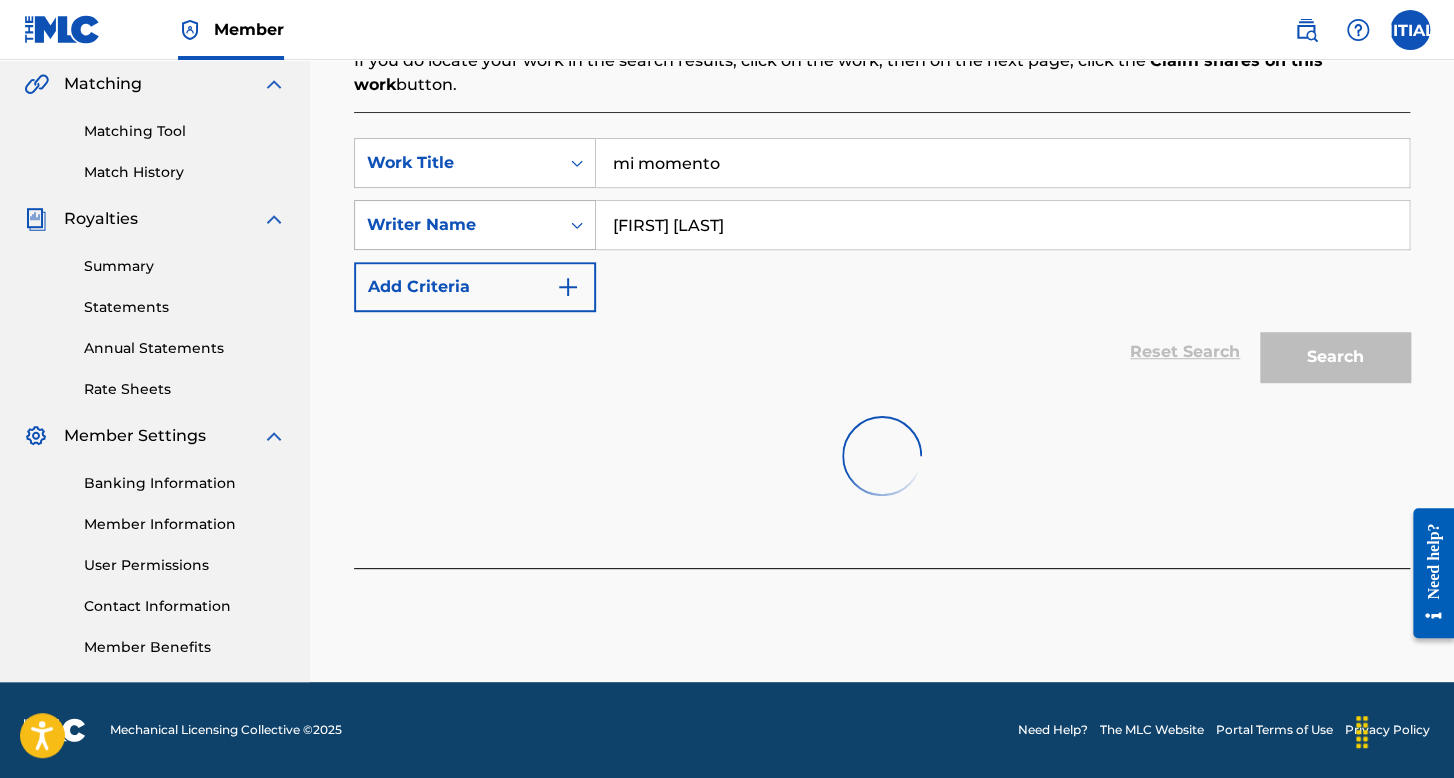 scroll, scrollTop: 491, scrollLeft: 0, axis: vertical 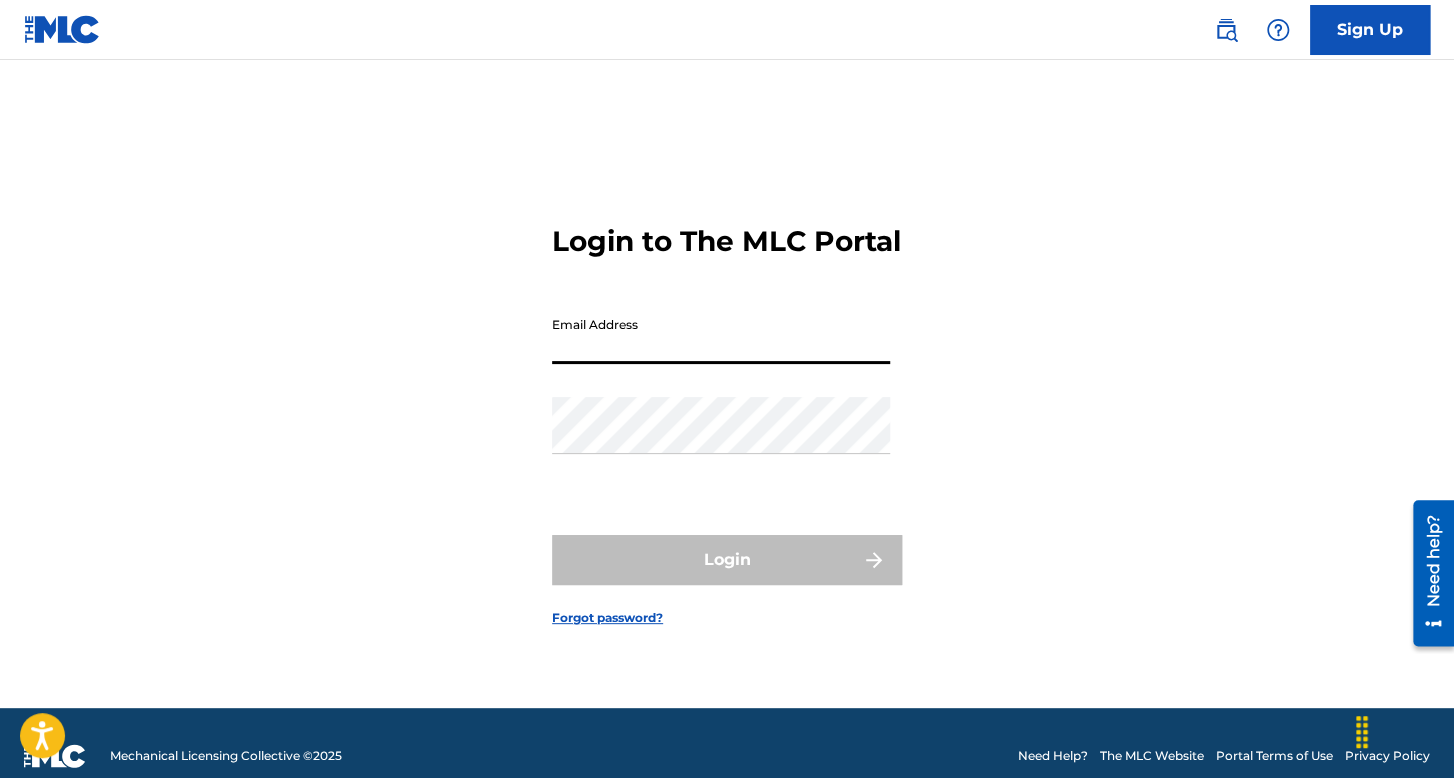drag, startPoint x: 0, startPoint y: 0, endPoint x: 1379, endPoint y: 30, distance: 1379.3263 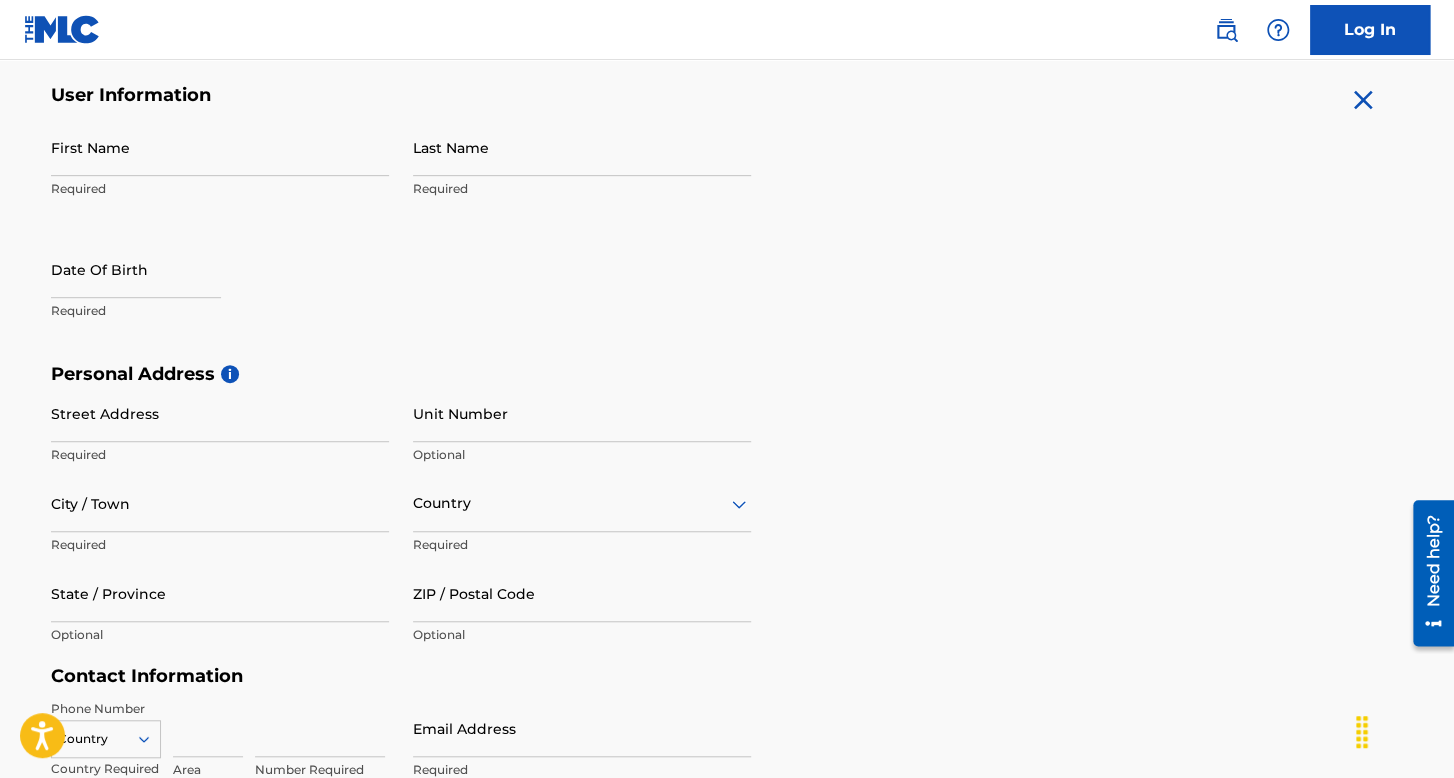 scroll, scrollTop: 285, scrollLeft: 0, axis: vertical 